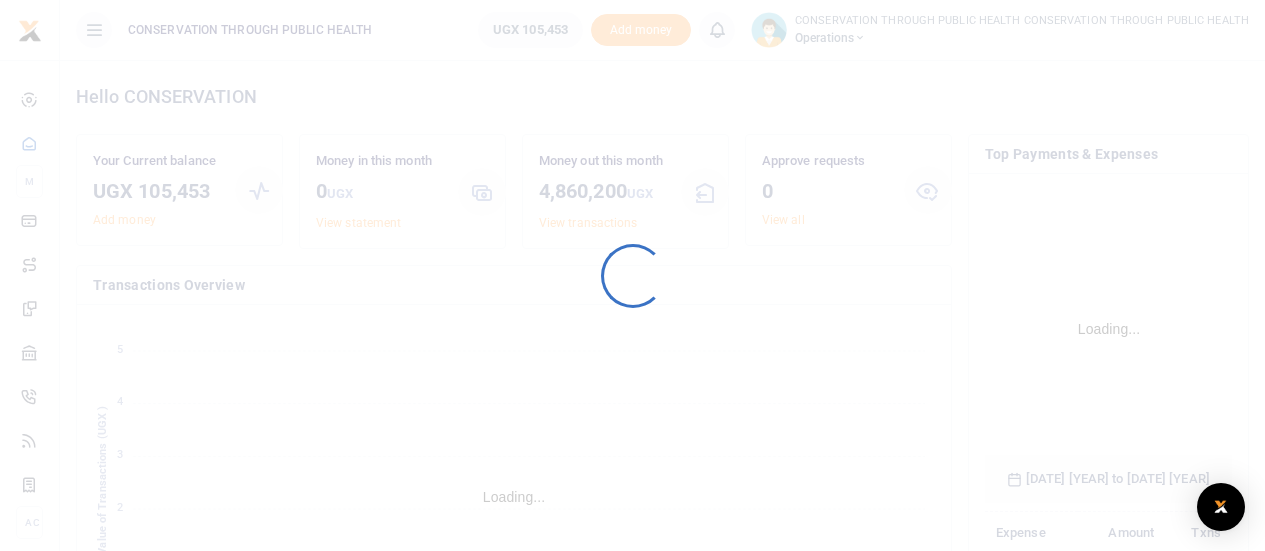 scroll, scrollTop: 0, scrollLeft: 0, axis: both 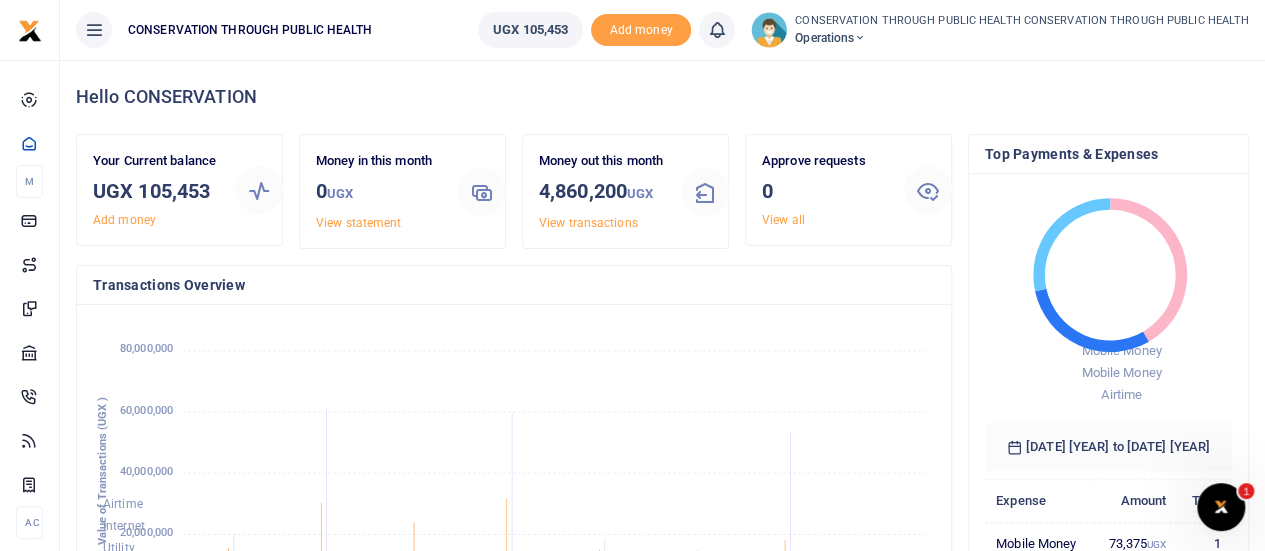 click on "Operations" at bounding box center [1022, 38] 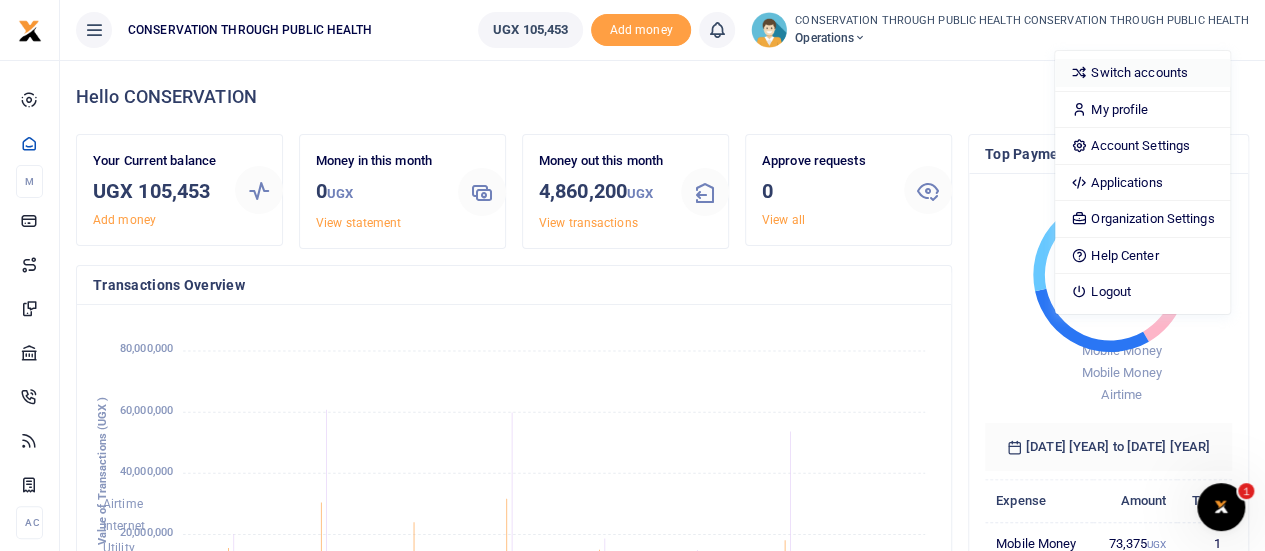 click on "Switch accounts" at bounding box center [1142, 73] 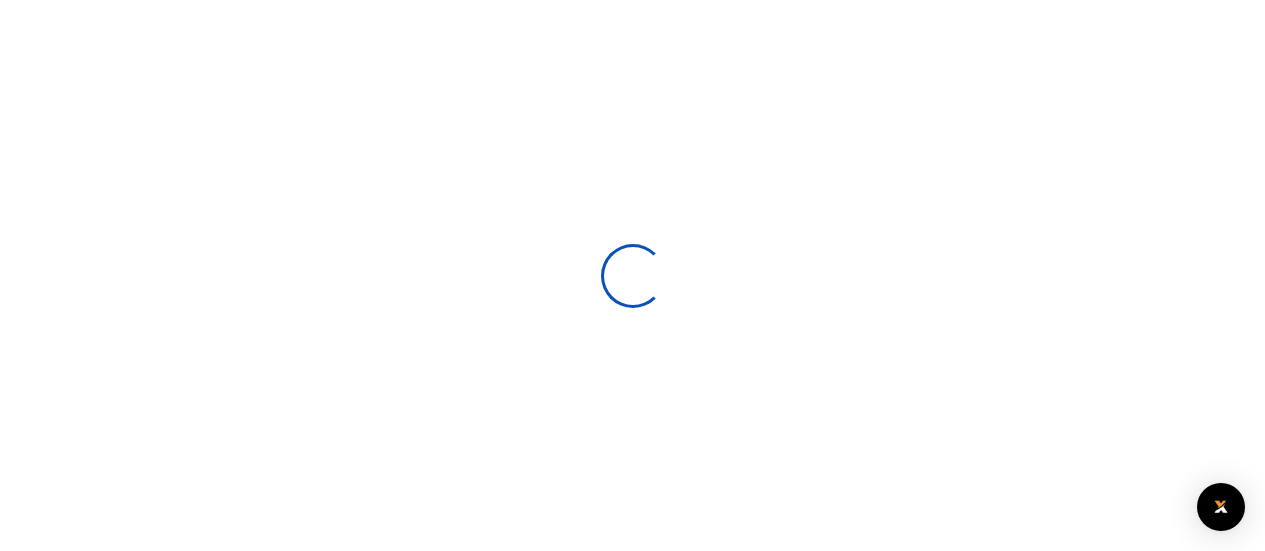scroll, scrollTop: 0, scrollLeft: 0, axis: both 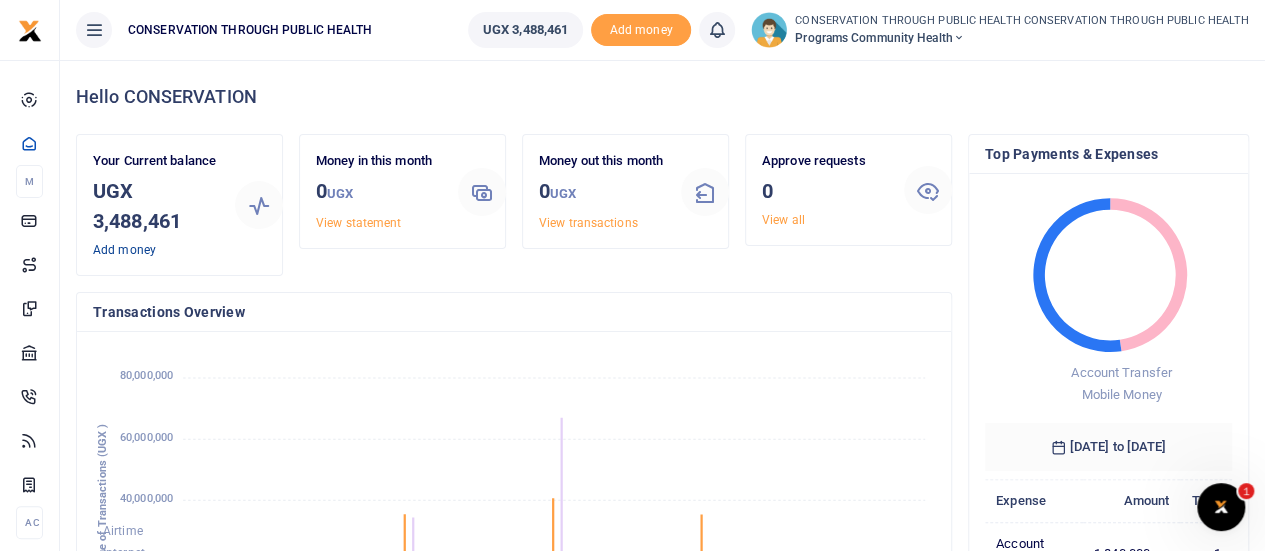 click on "Add money" at bounding box center [124, 250] 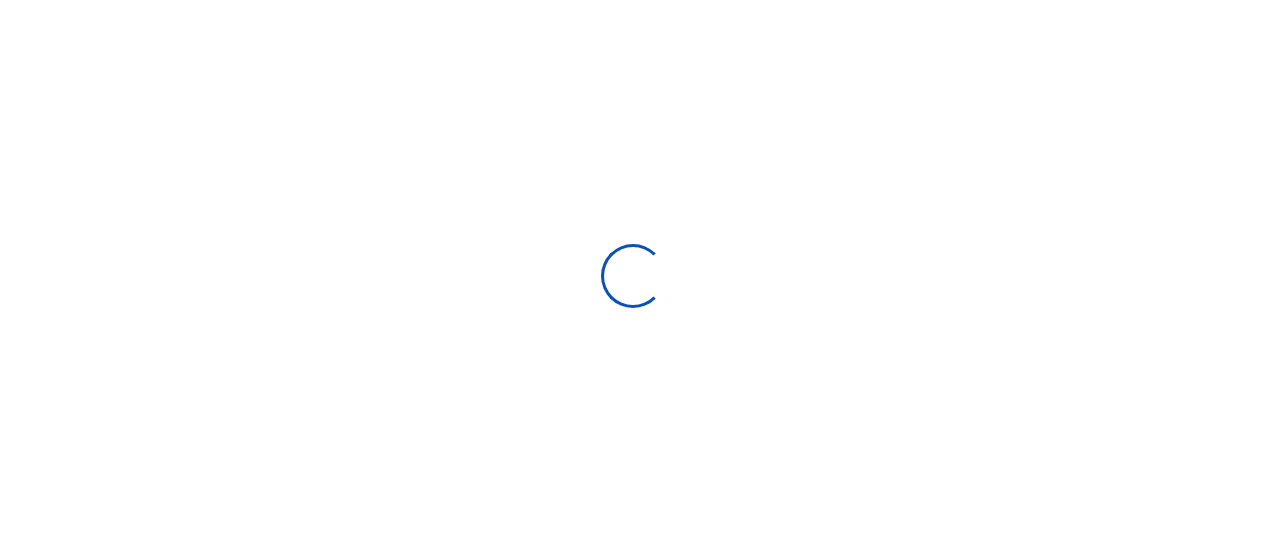 scroll, scrollTop: 0, scrollLeft: 0, axis: both 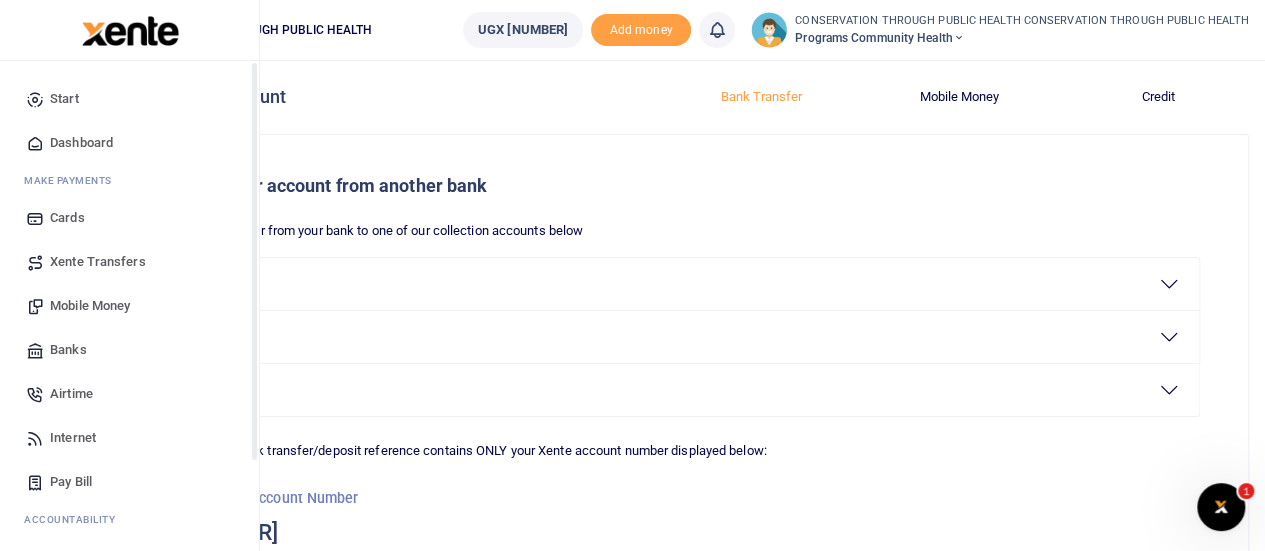 click on "Dashboard" at bounding box center [81, 143] 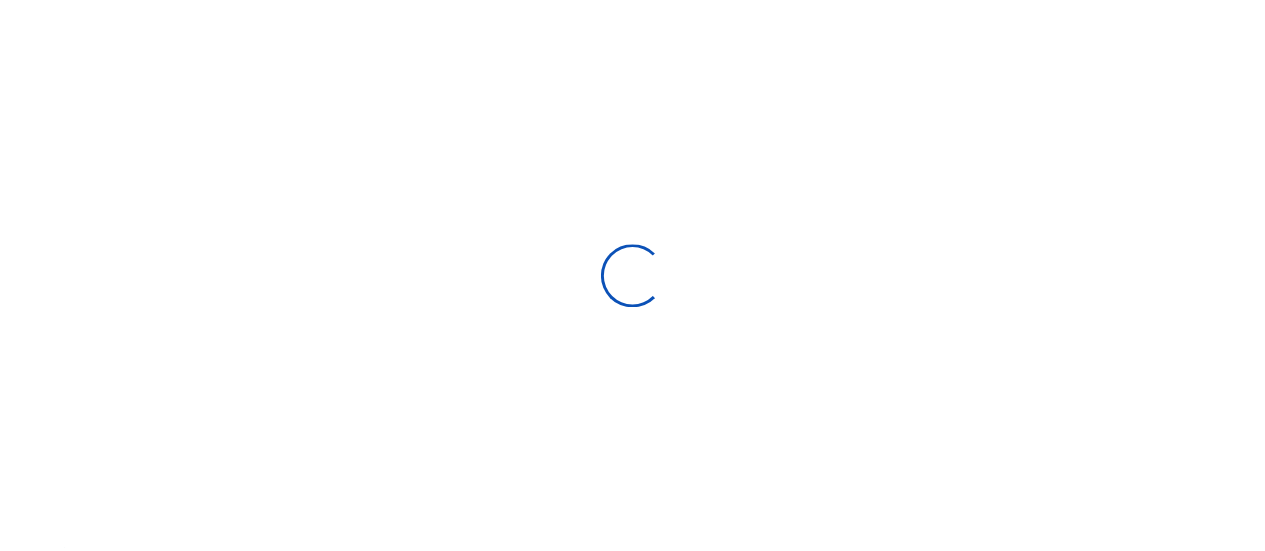 scroll, scrollTop: 0, scrollLeft: 0, axis: both 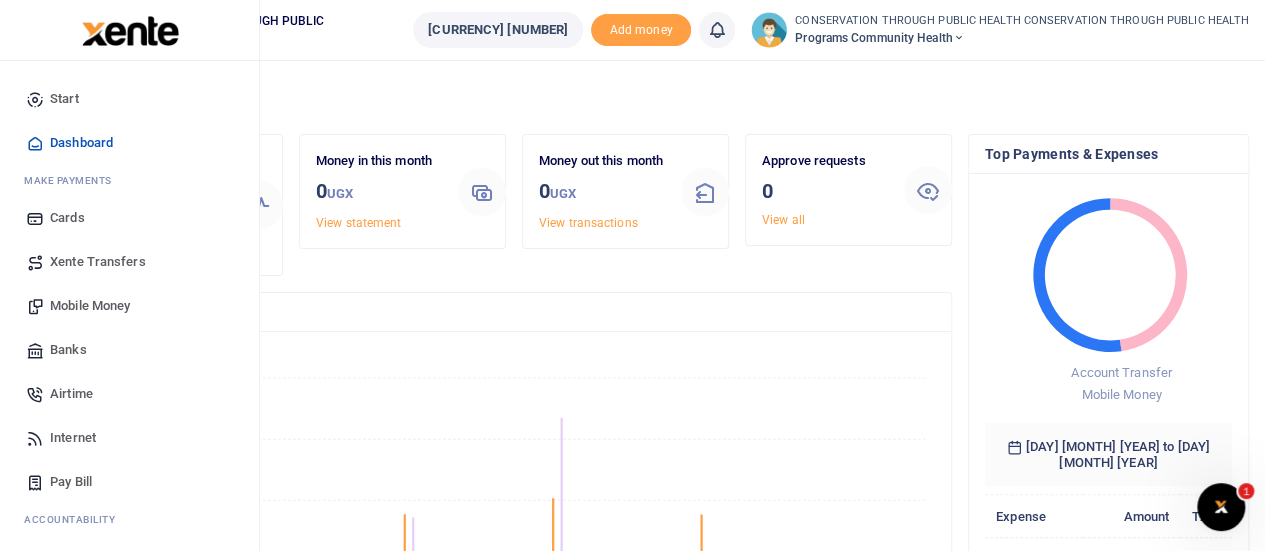 click on "Mobile Money" at bounding box center (90, 306) 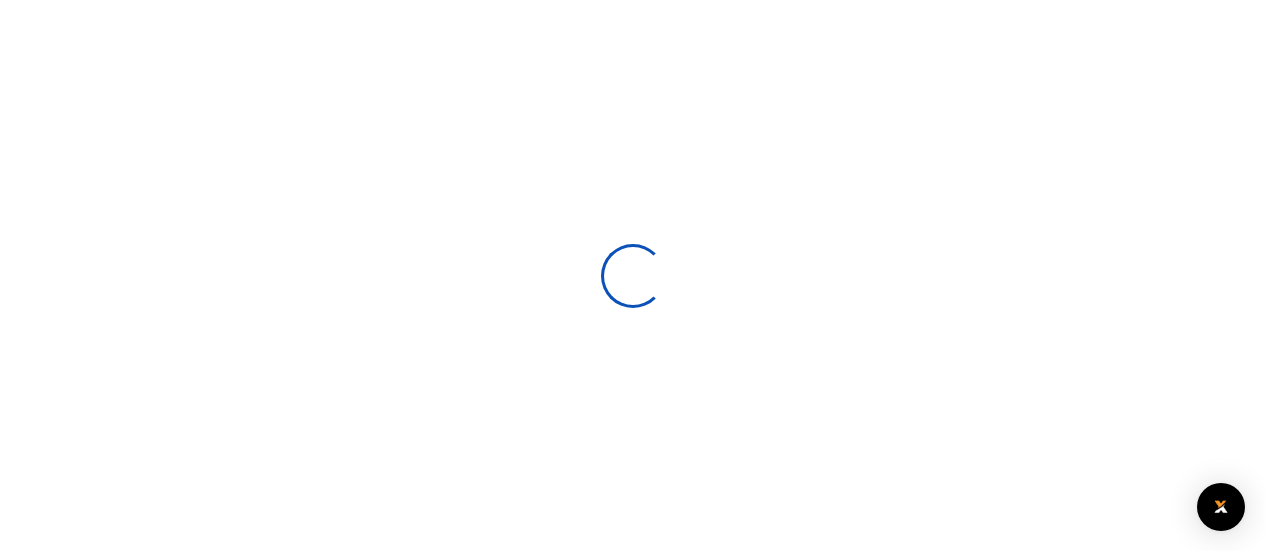 scroll, scrollTop: 0, scrollLeft: 0, axis: both 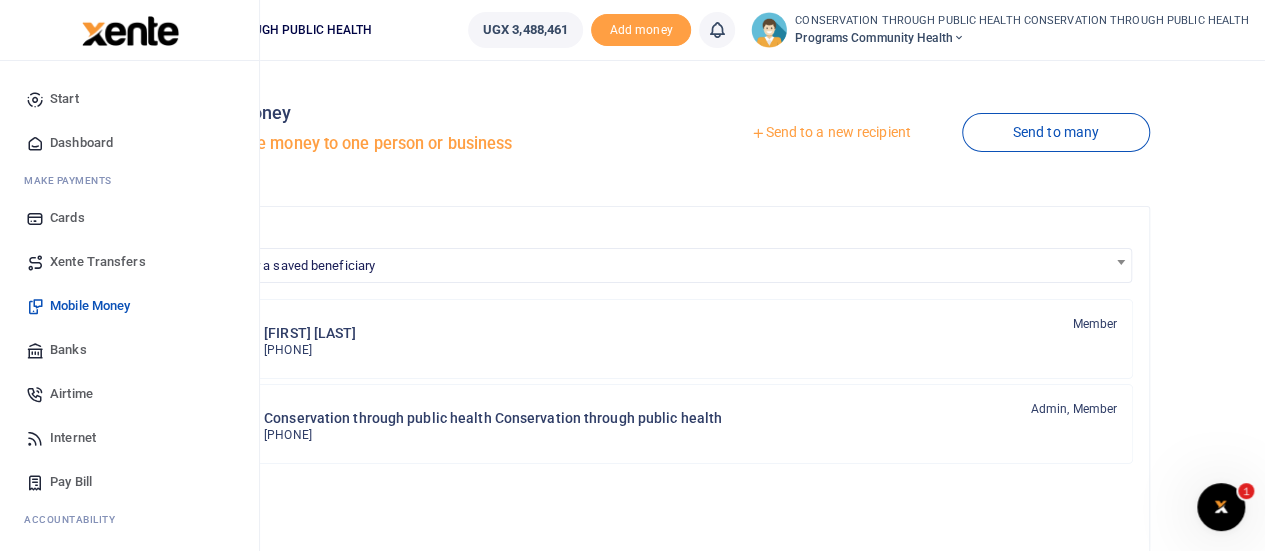 click on "Dashboard" at bounding box center (81, 143) 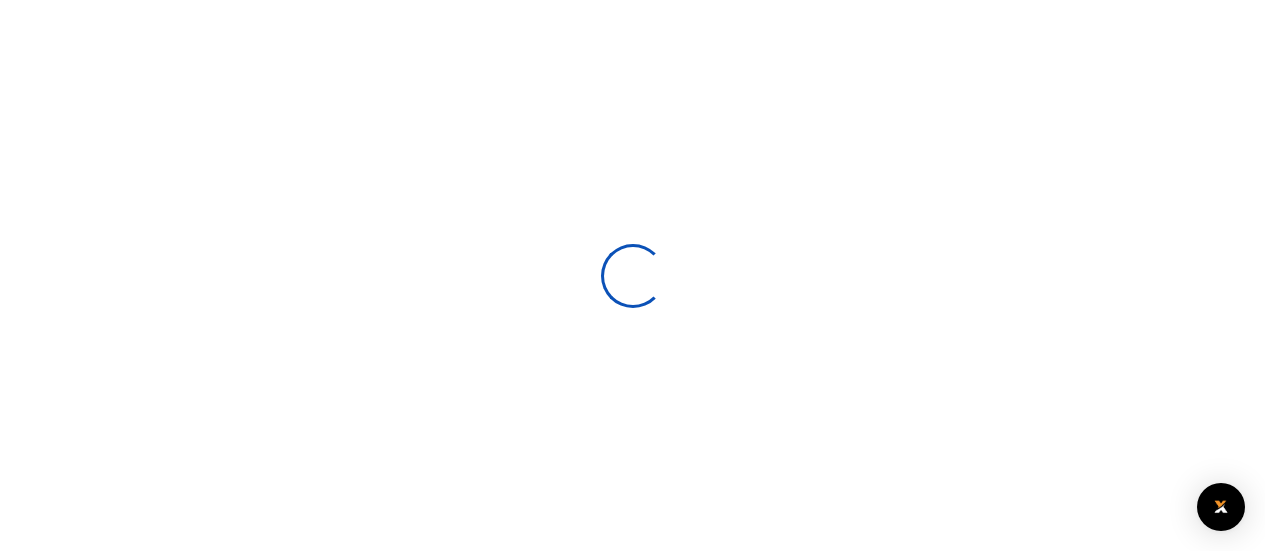 scroll, scrollTop: 0, scrollLeft: 0, axis: both 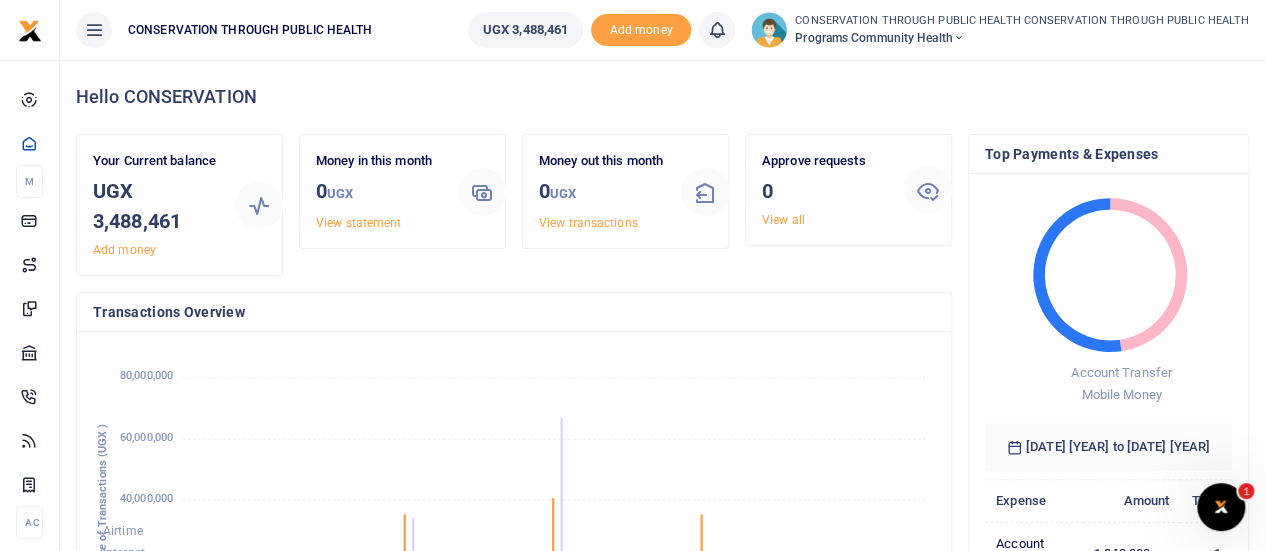 click on "Programs Community Health" at bounding box center (1022, 38) 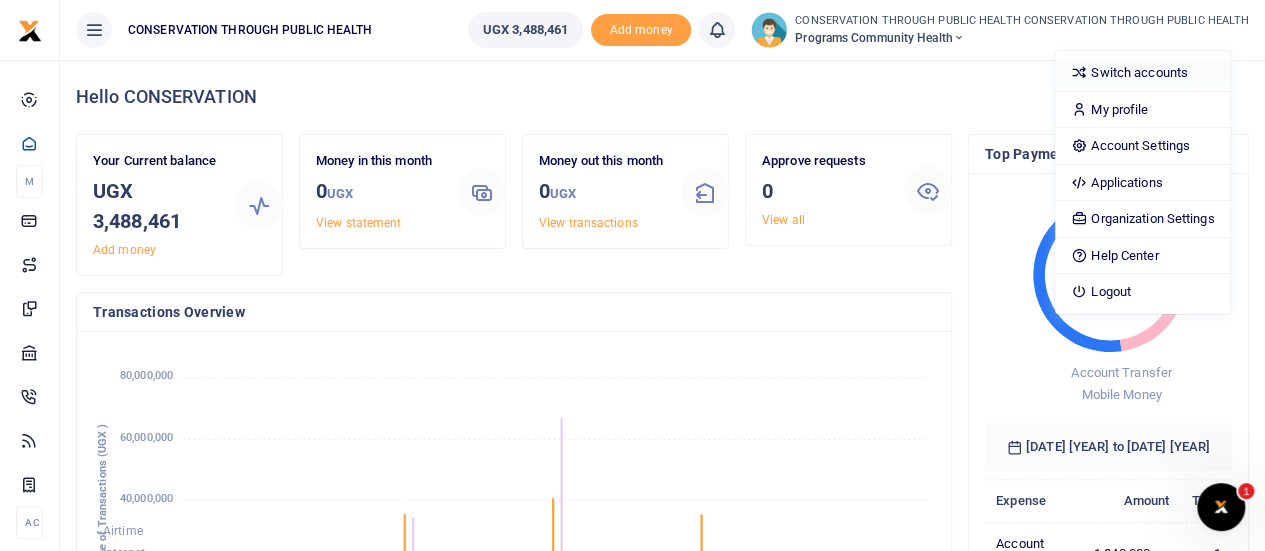 click on "Switch accounts" at bounding box center (1142, 73) 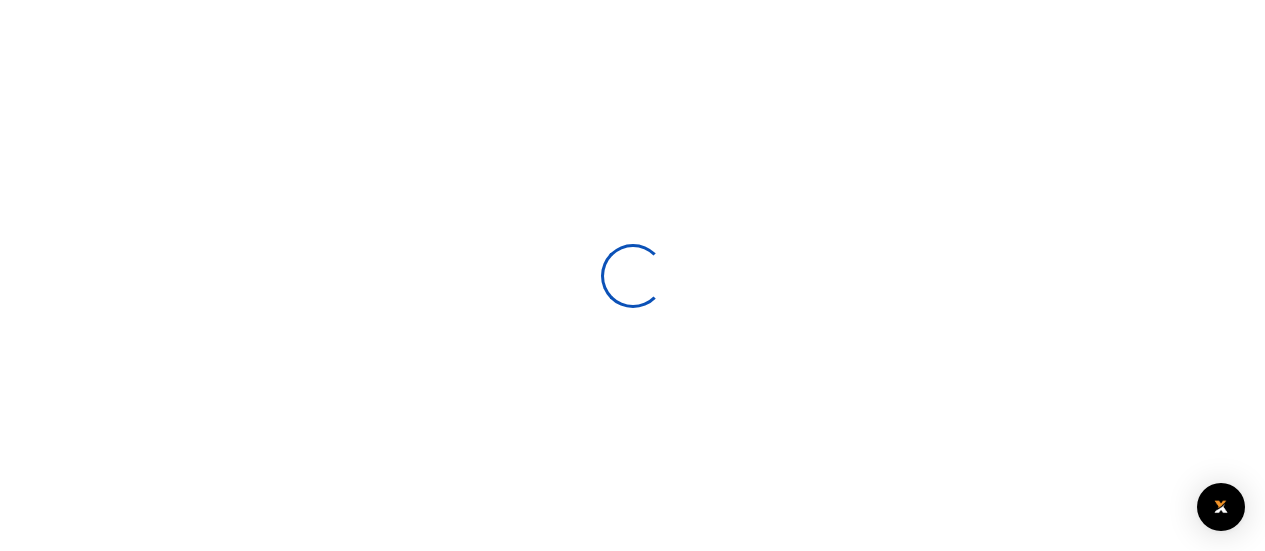 scroll, scrollTop: 0, scrollLeft: 0, axis: both 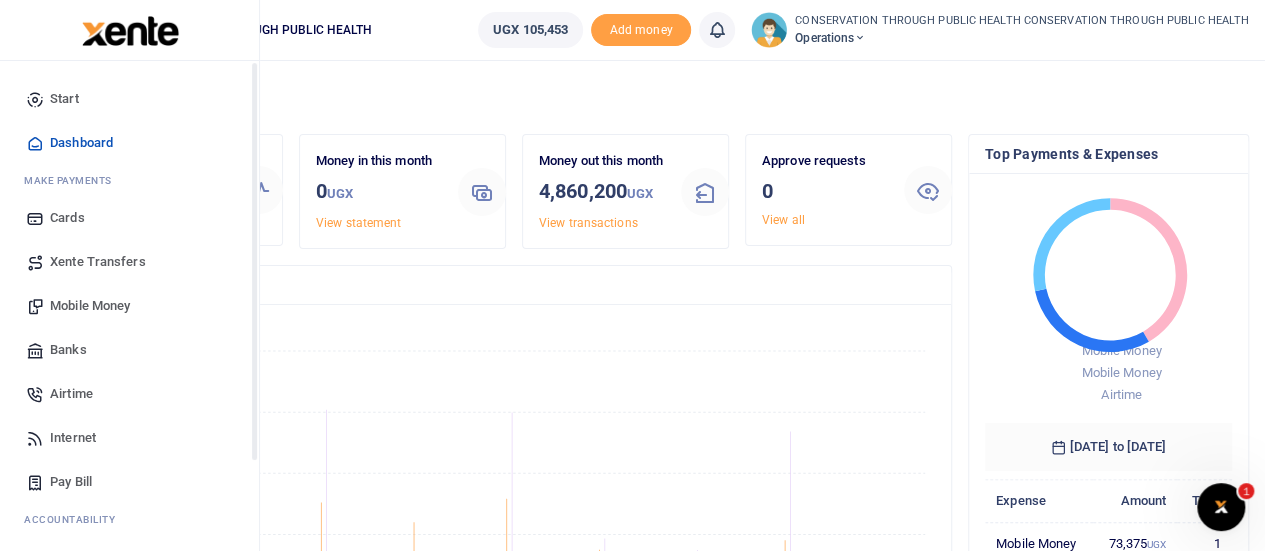 click on "Start" at bounding box center (64, 99) 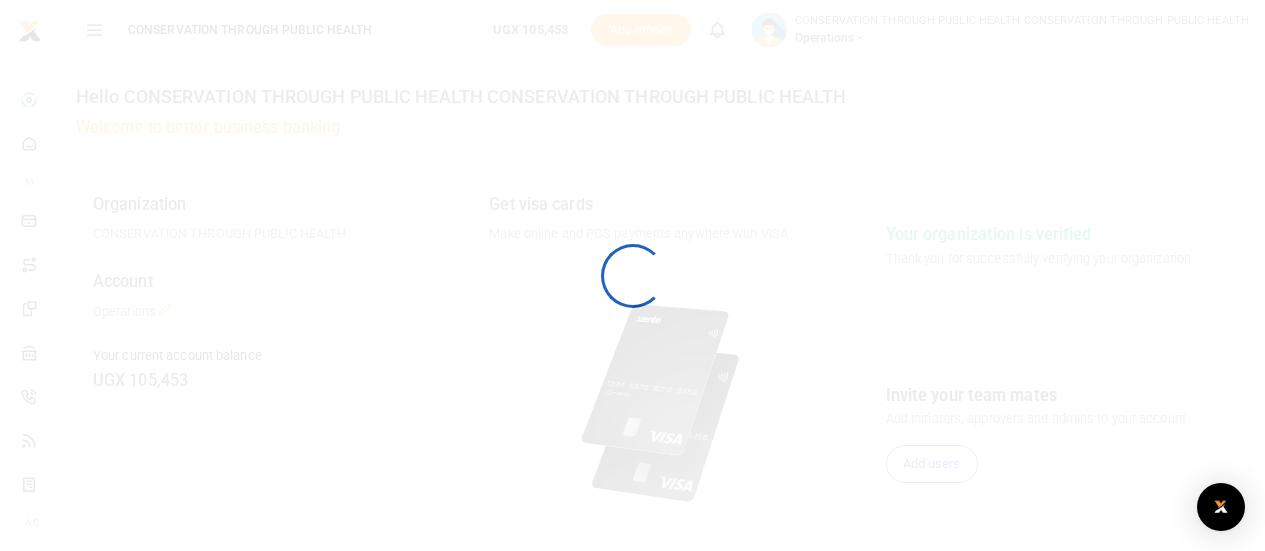 scroll, scrollTop: 0, scrollLeft: 0, axis: both 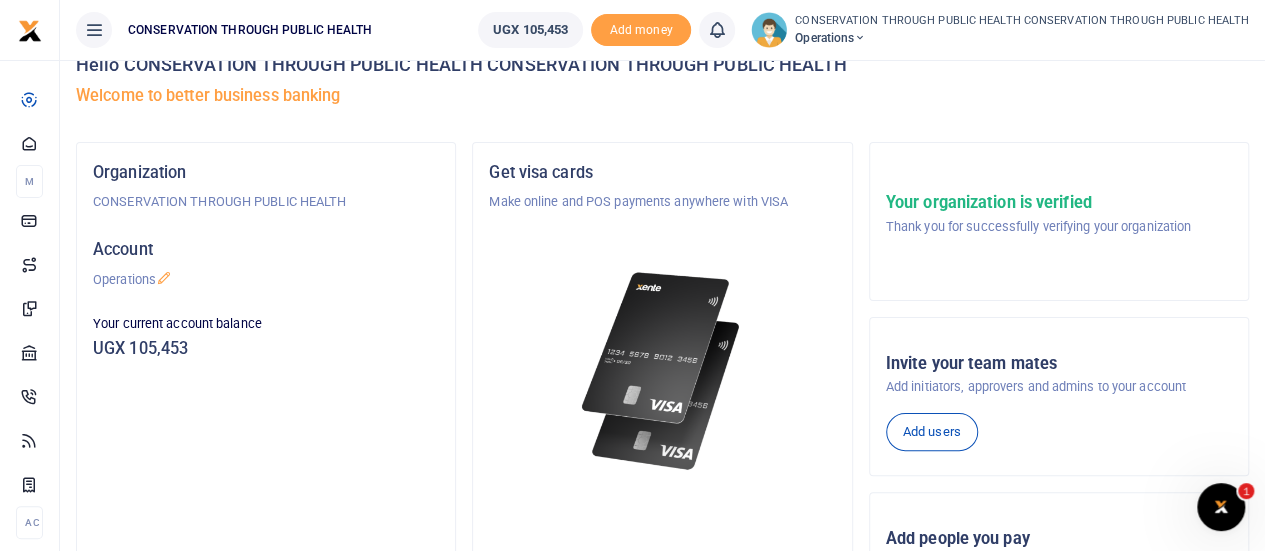 click at bounding box center (860, 38) 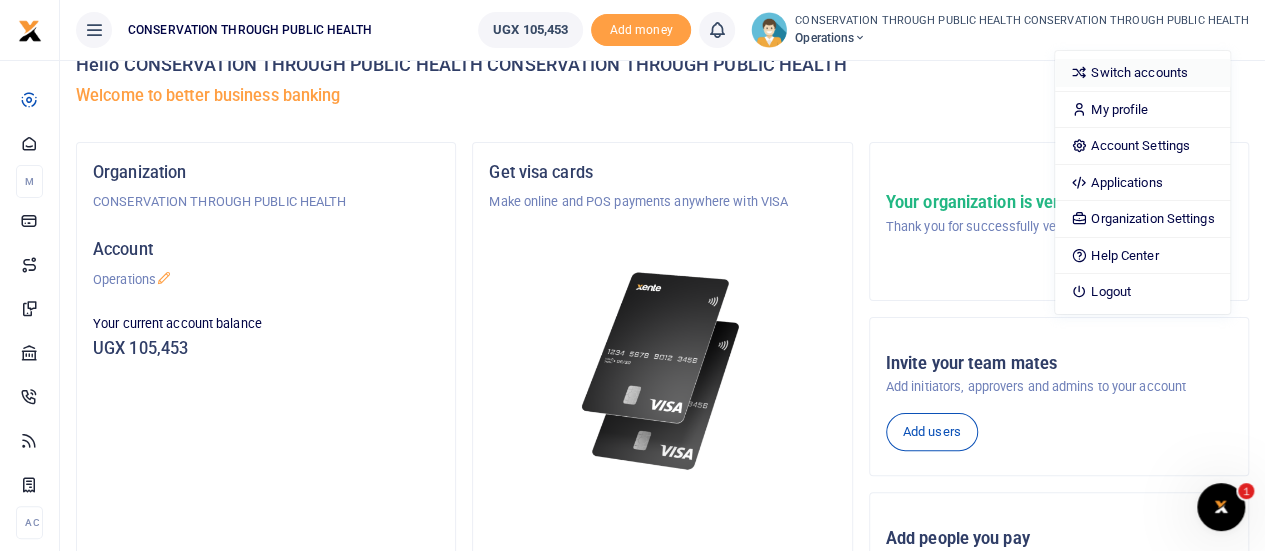 click on "Switch accounts" at bounding box center [1142, 73] 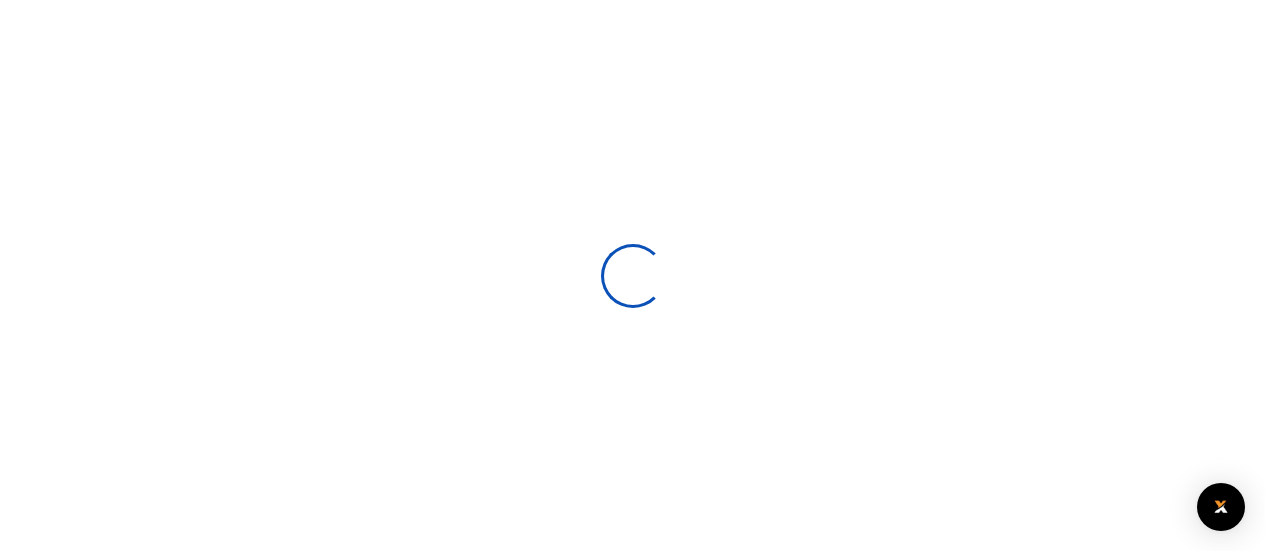 scroll, scrollTop: 0, scrollLeft: 0, axis: both 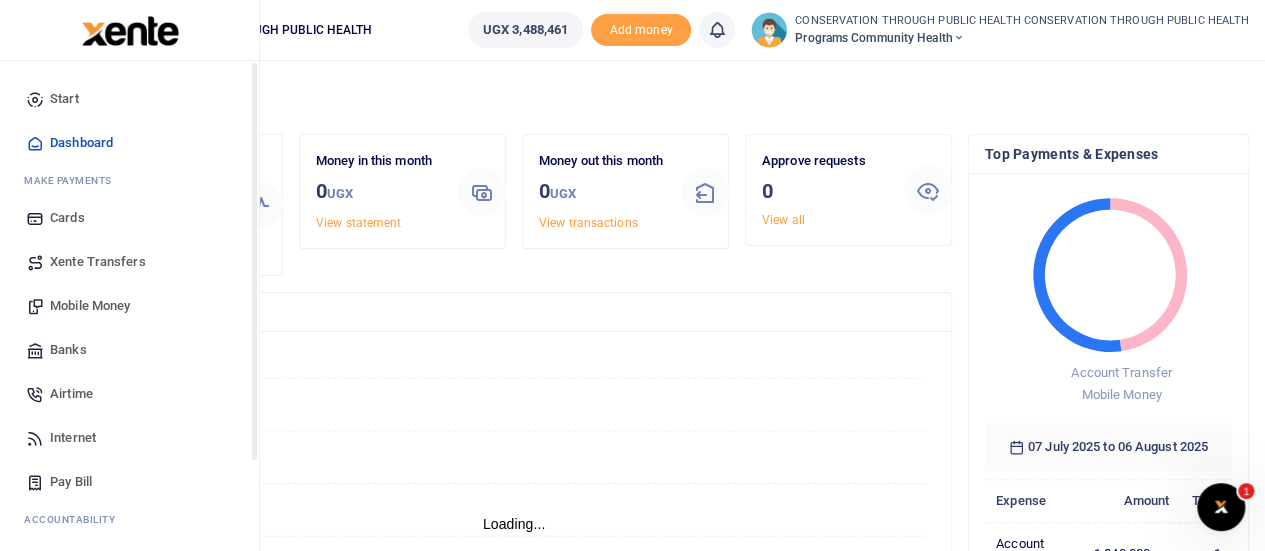 click at bounding box center (35, 99) 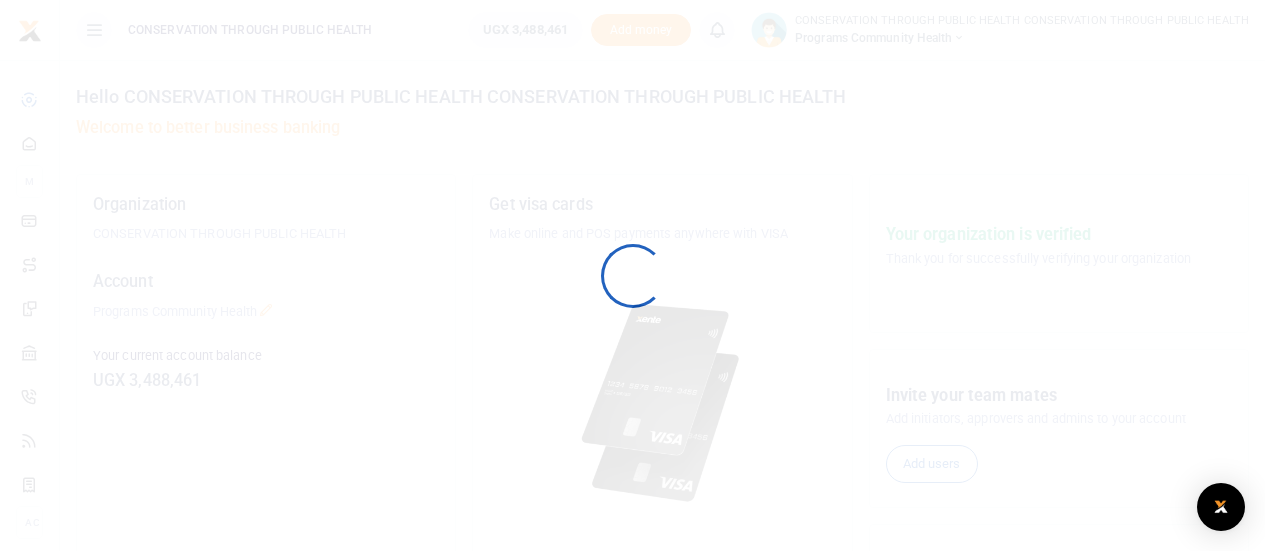 scroll, scrollTop: 0, scrollLeft: 0, axis: both 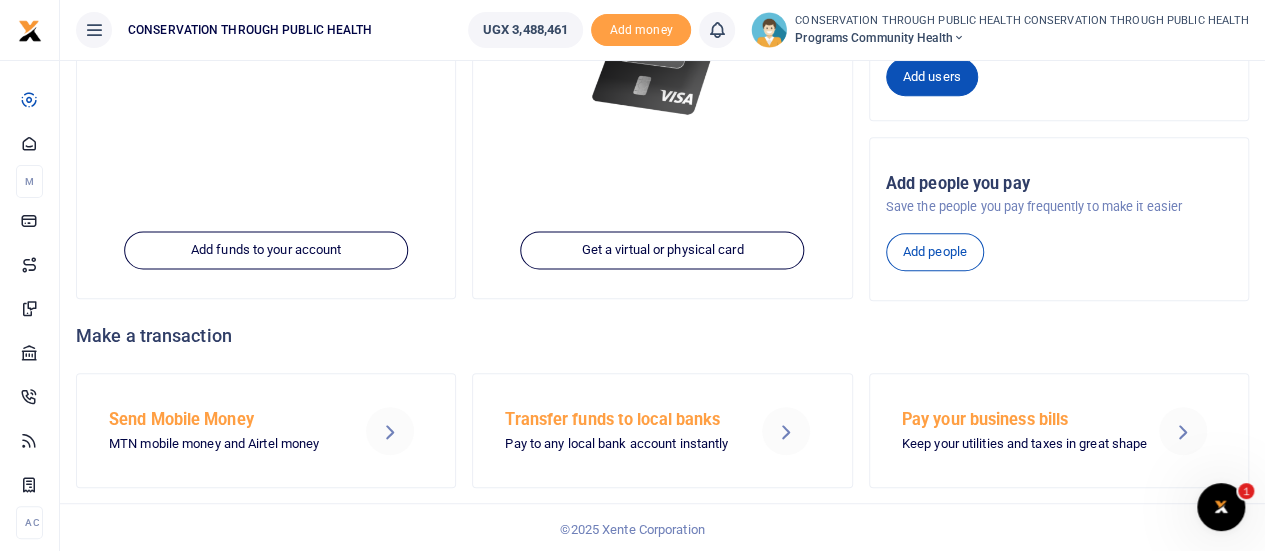 click on "Add users" at bounding box center [932, 77] 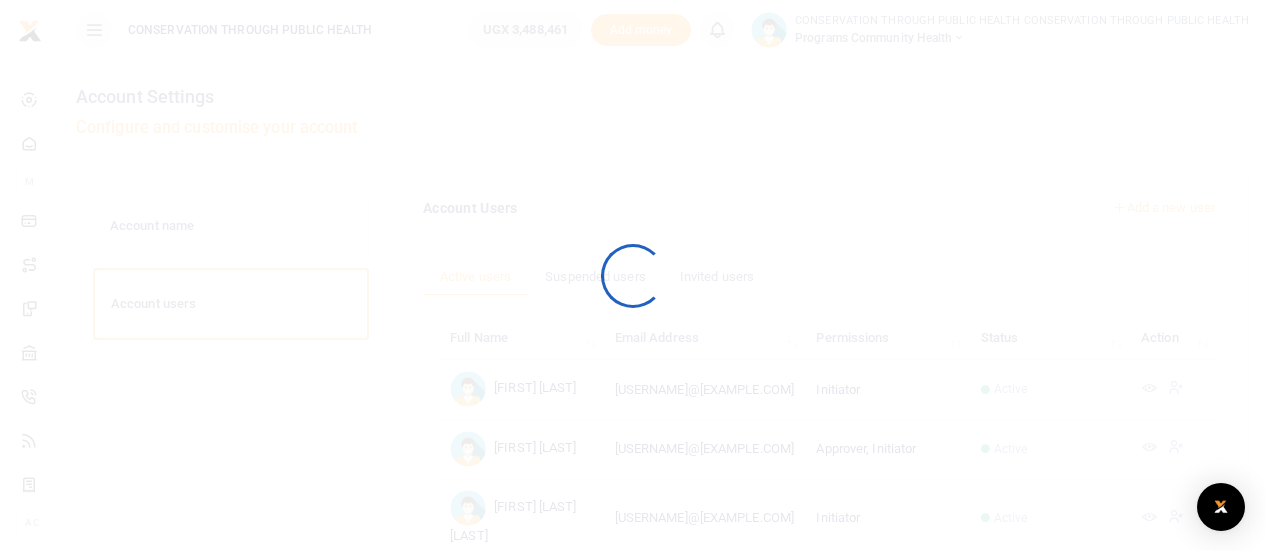 scroll, scrollTop: 0, scrollLeft: 0, axis: both 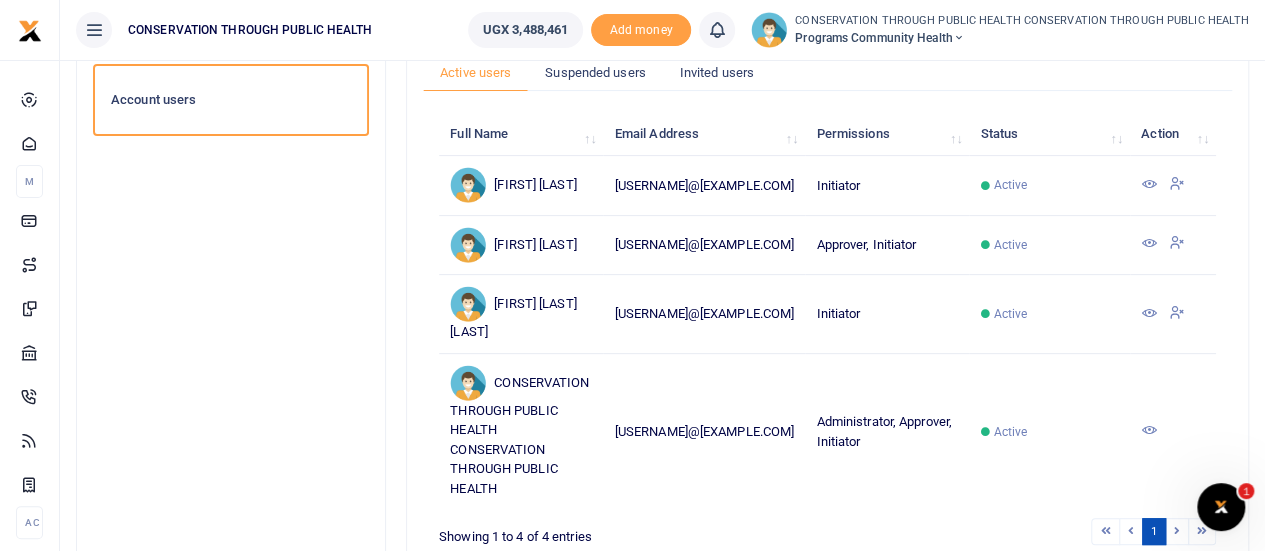 click at bounding box center (1149, 243) 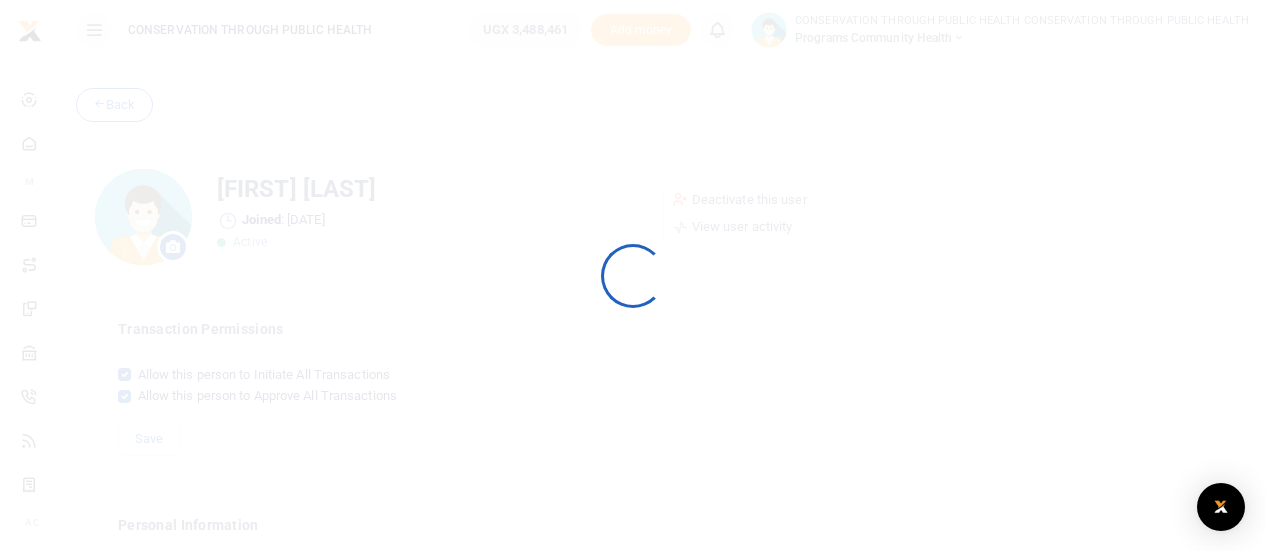 scroll, scrollTop: 0, scrollLeft: 0, axis: both 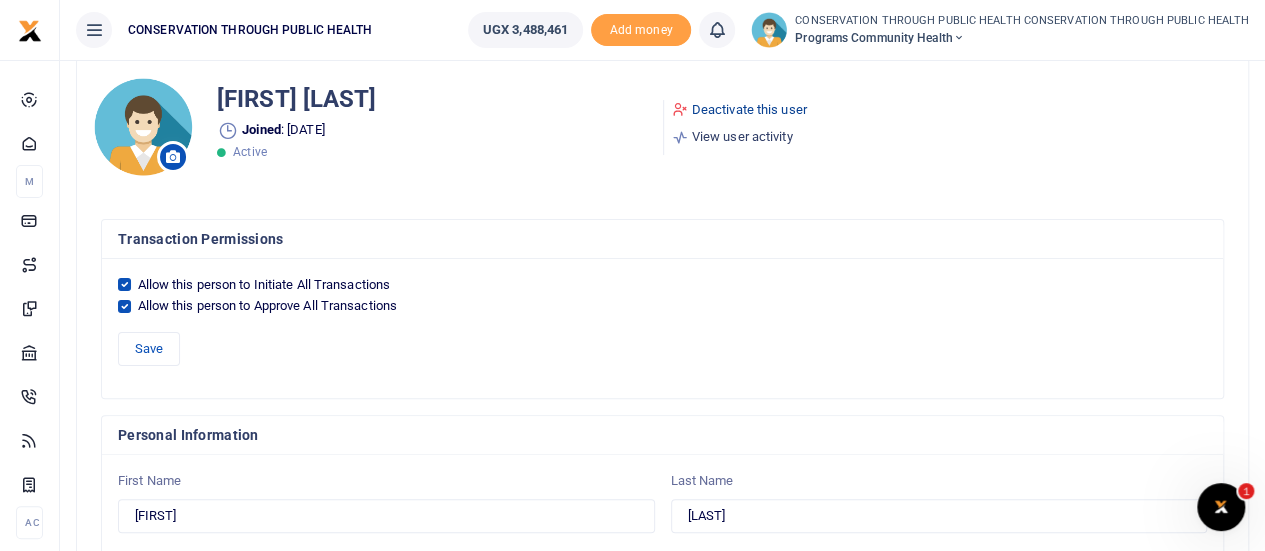 click on "Deactivate this user" at bounding box center (739, 110) 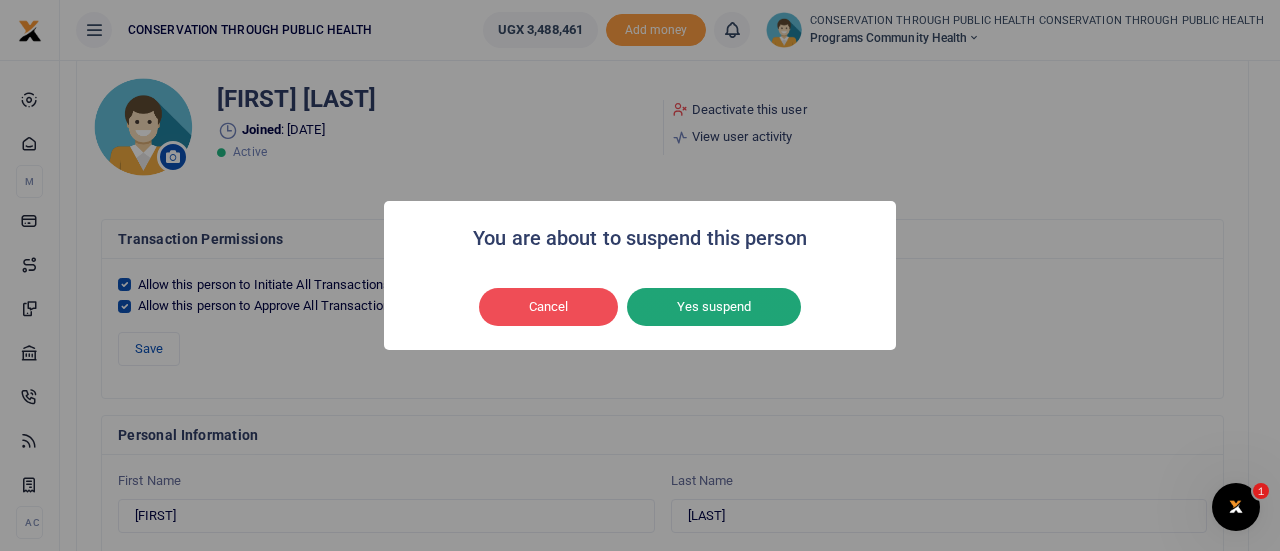 click on "Yes suspend" at bounding box center [714, 307] 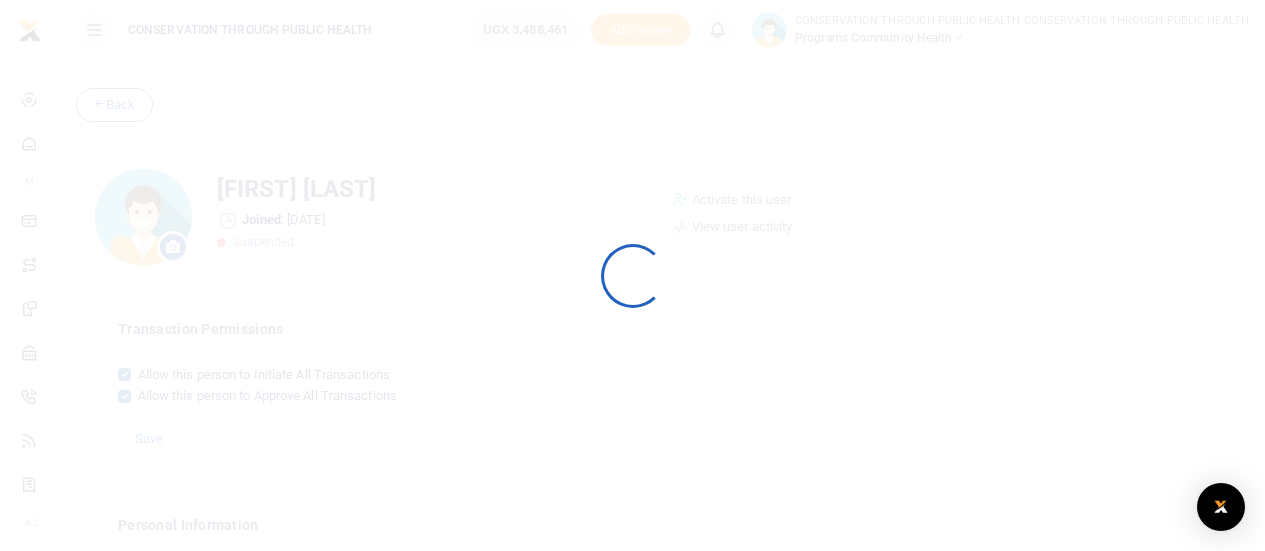 scroll, scrollTop: 82, scrollLeft: 0, axis: vertical 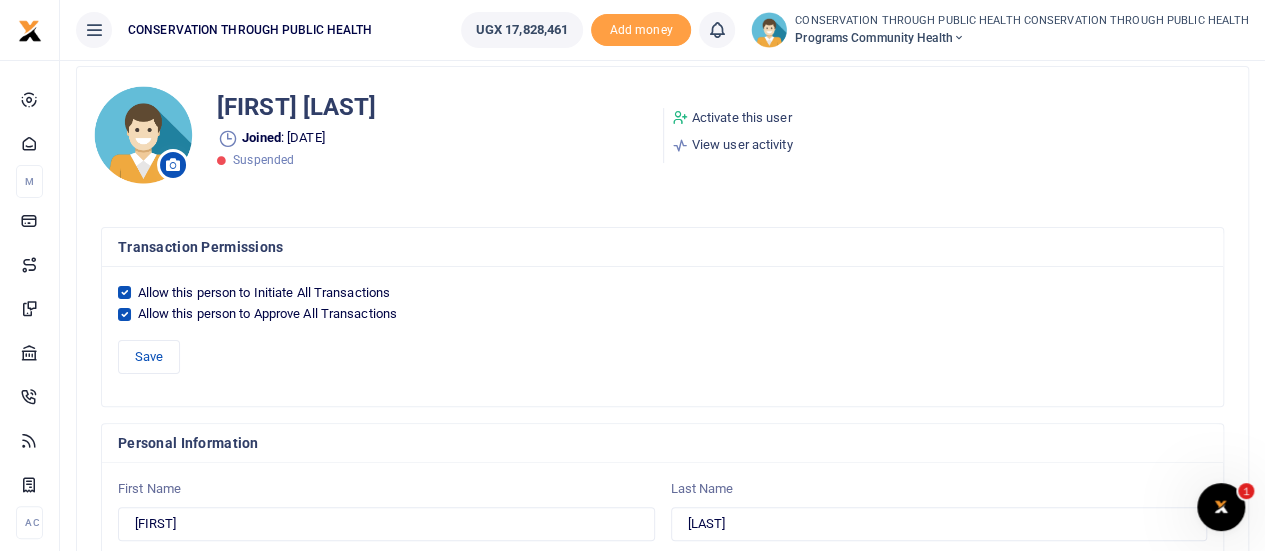 click on "Allow this person to Initiate All Transactions" at bounding box center (662, 293) 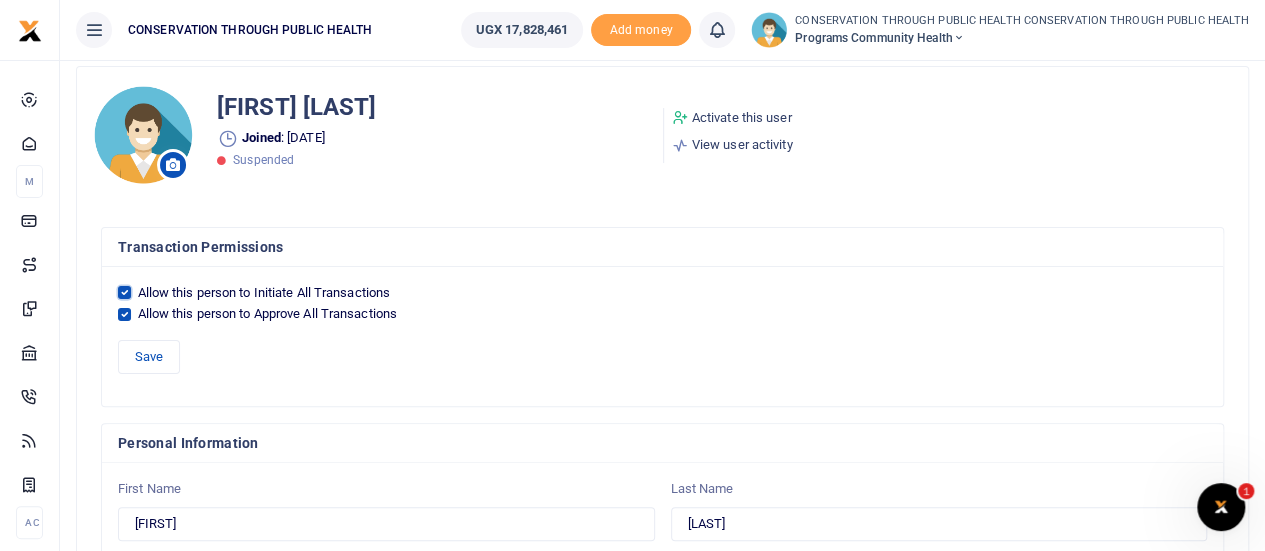 click on "Allow this person to Initiate All Transactions" at bounding box center (124, 292) 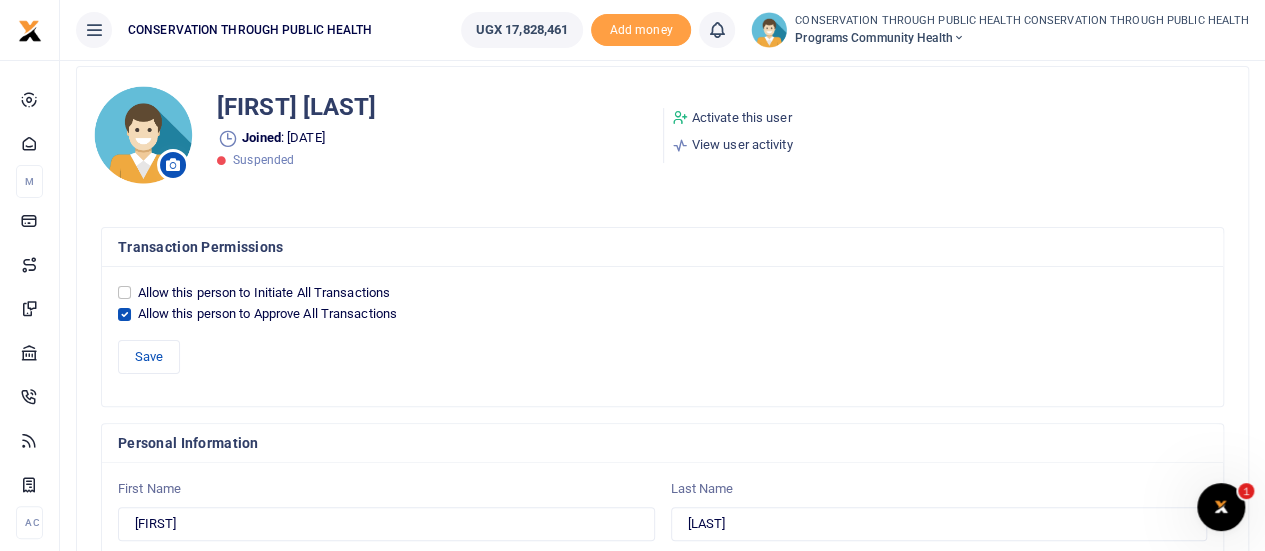 click on "Allow this person to Approve All Transactions" at bounding box center (662, 314) 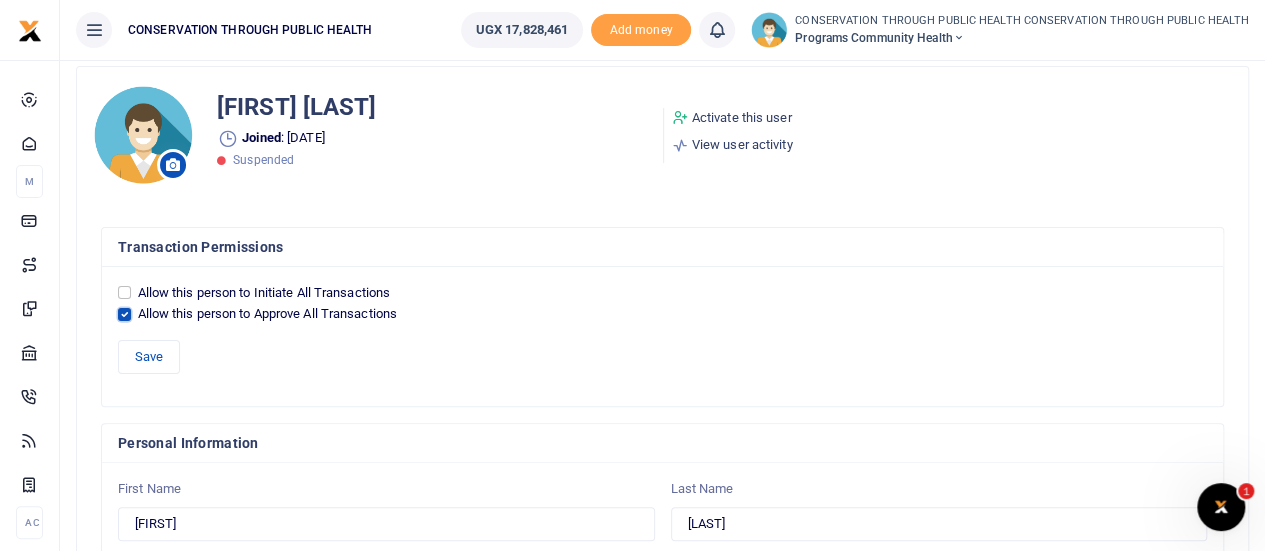 click on "Allow this person to Approve All Transactions" at bounding box center [124, 314] 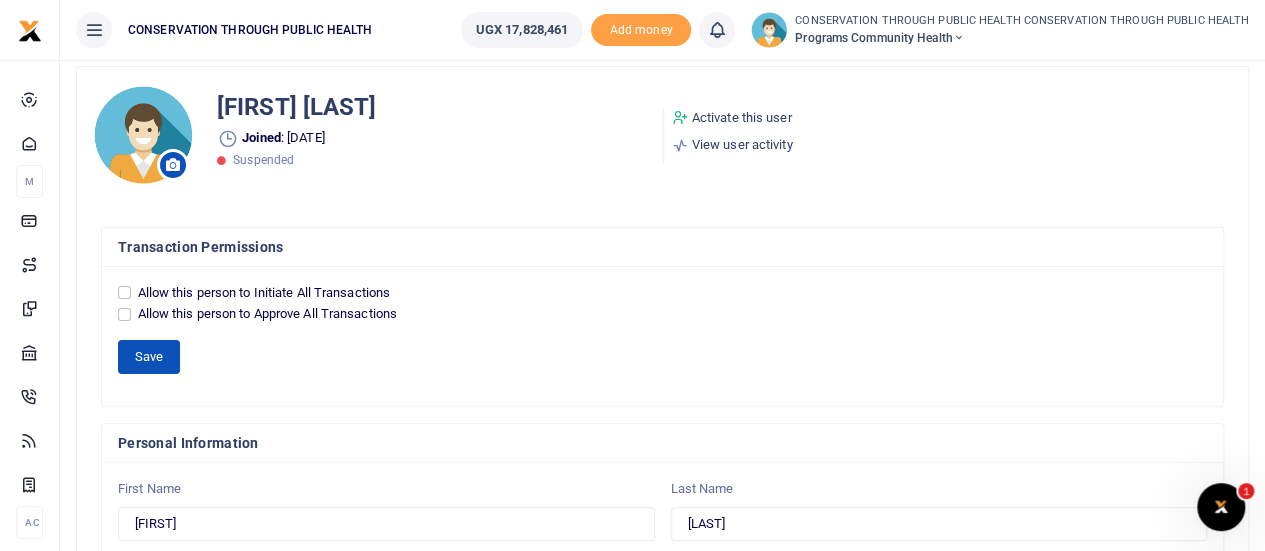click on "Save" at bounding box center [149, 357] 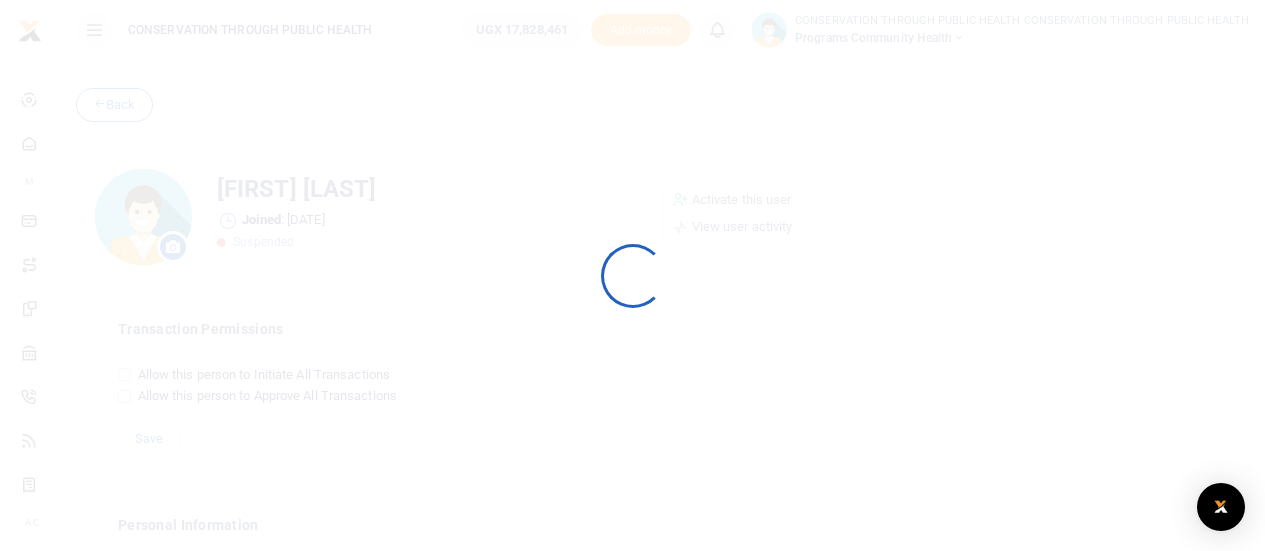 scroll, scrollTop: 82, scrollLeft: 0, axis: vertical 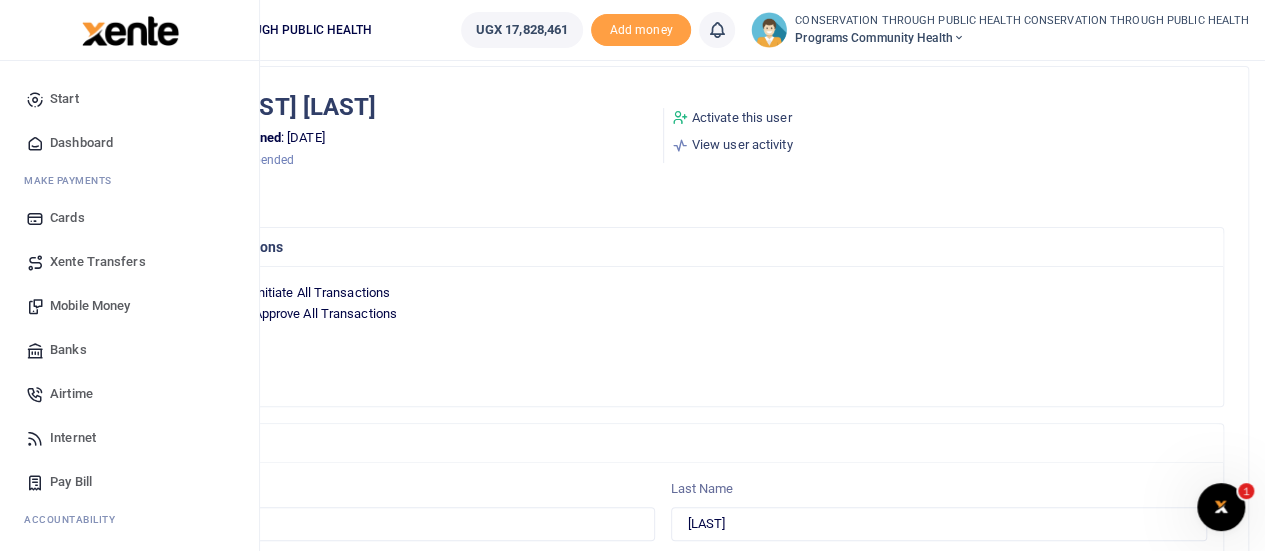 click on "Start" at bounding box center (64, 99) 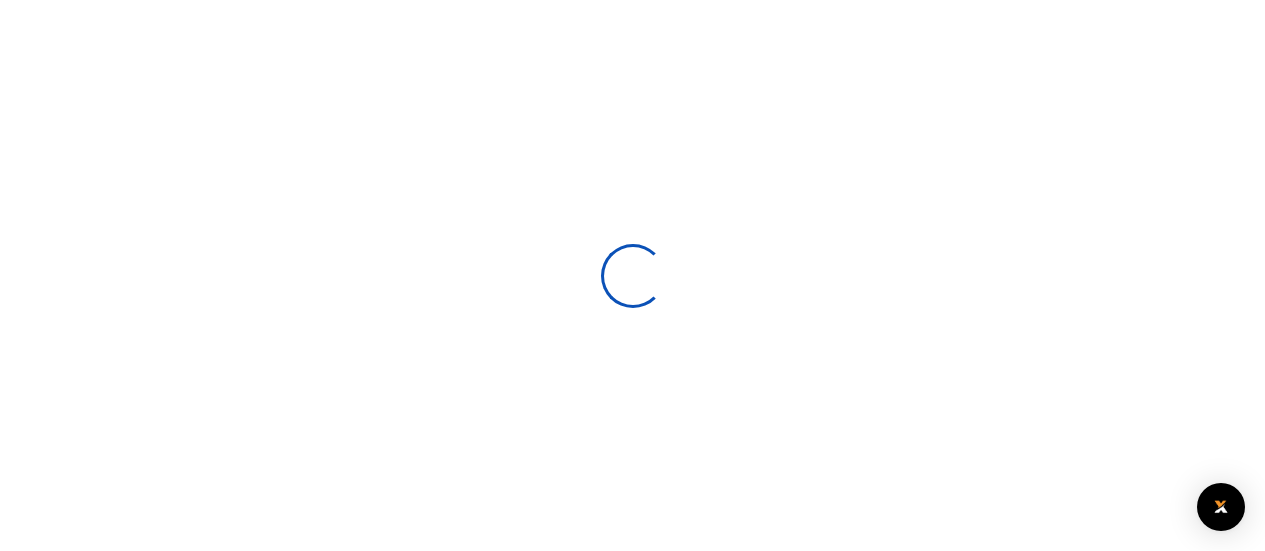scroll, scrollTop: 0, scrollLeft: 0, axis: both 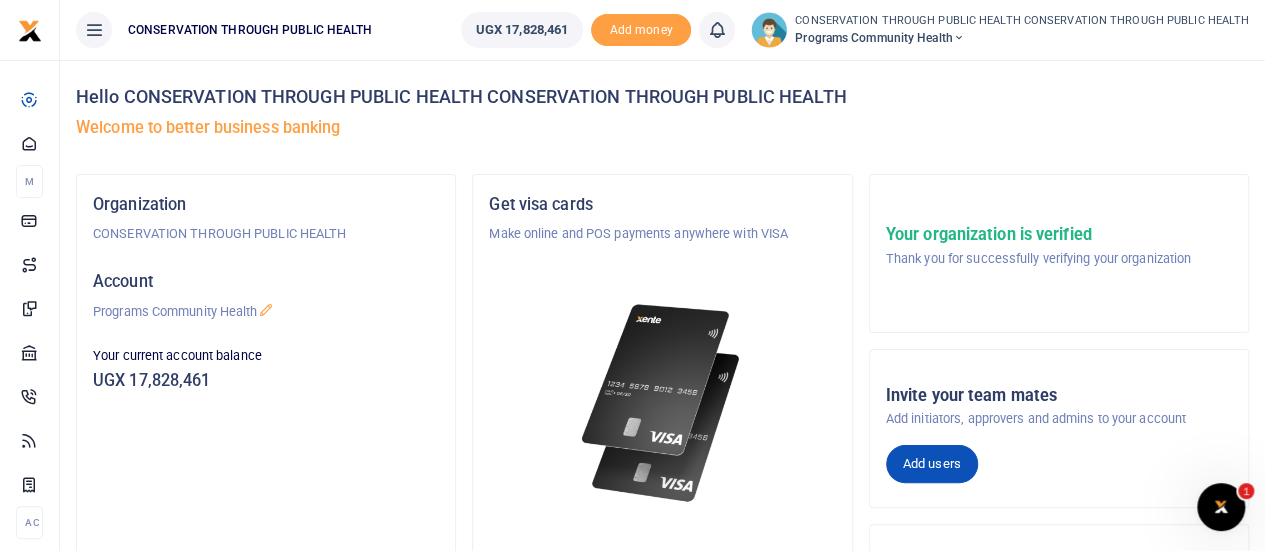 click on "Add users" at bounding box center (932, 464) 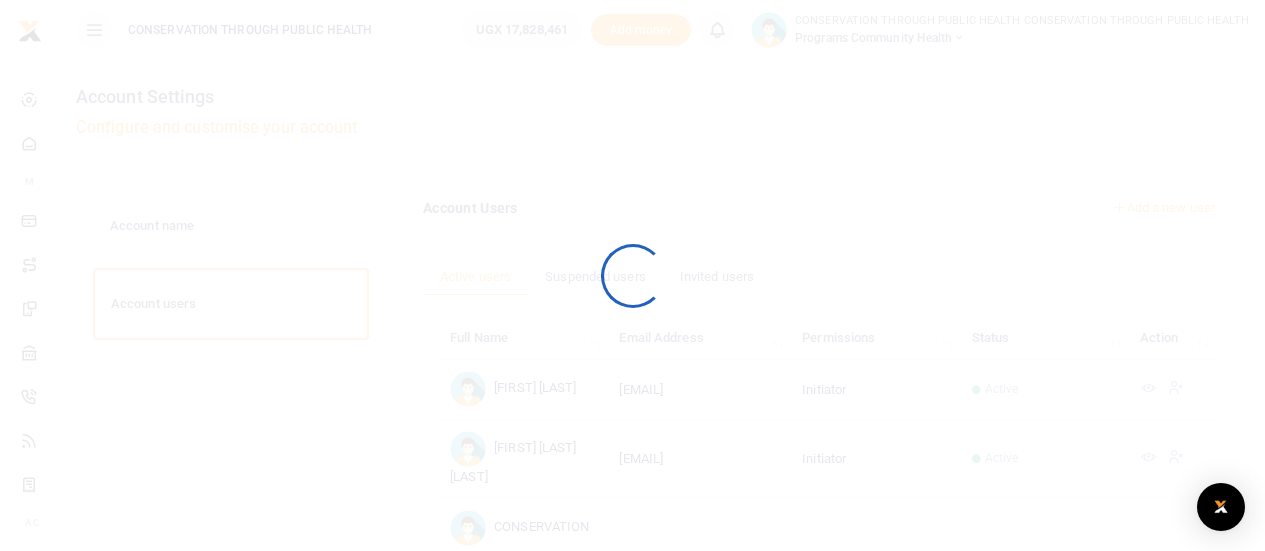 scroll, scrollTop: 0, scrollLeft: 0, axis: both 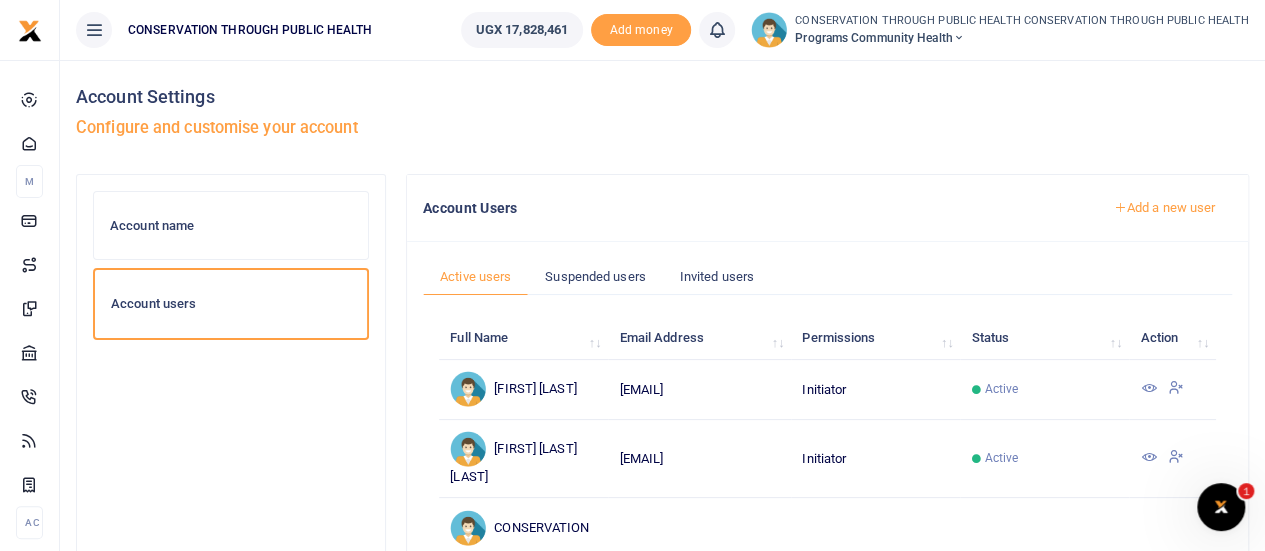 click on "Account name" at bounding box center (231, 226) 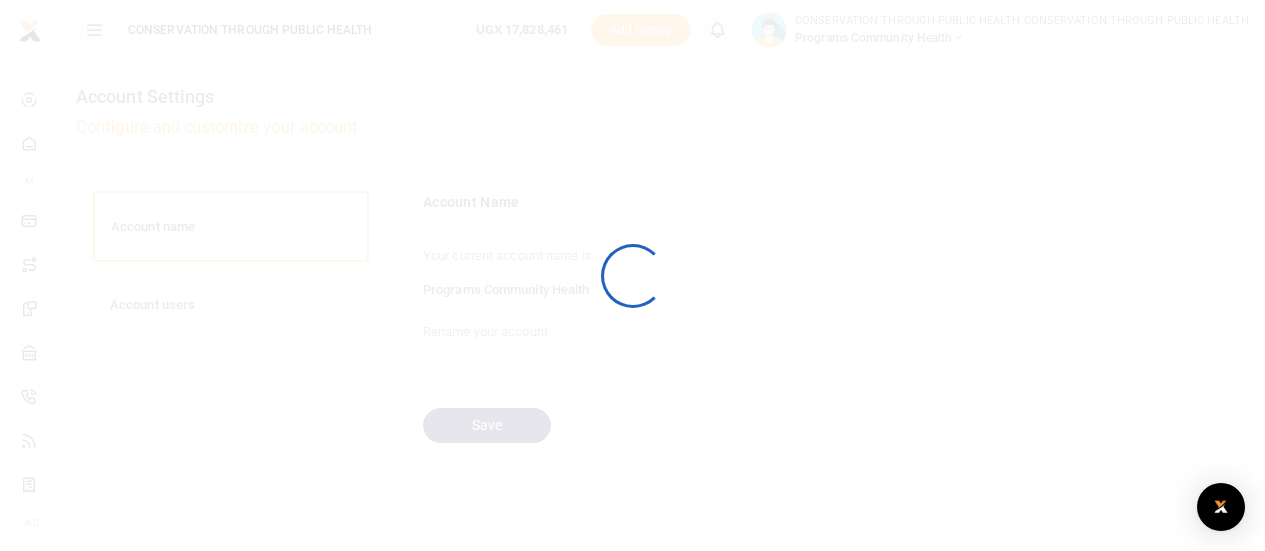 scroll, scrollTop: 0, scrollLeft: 0, axis: both 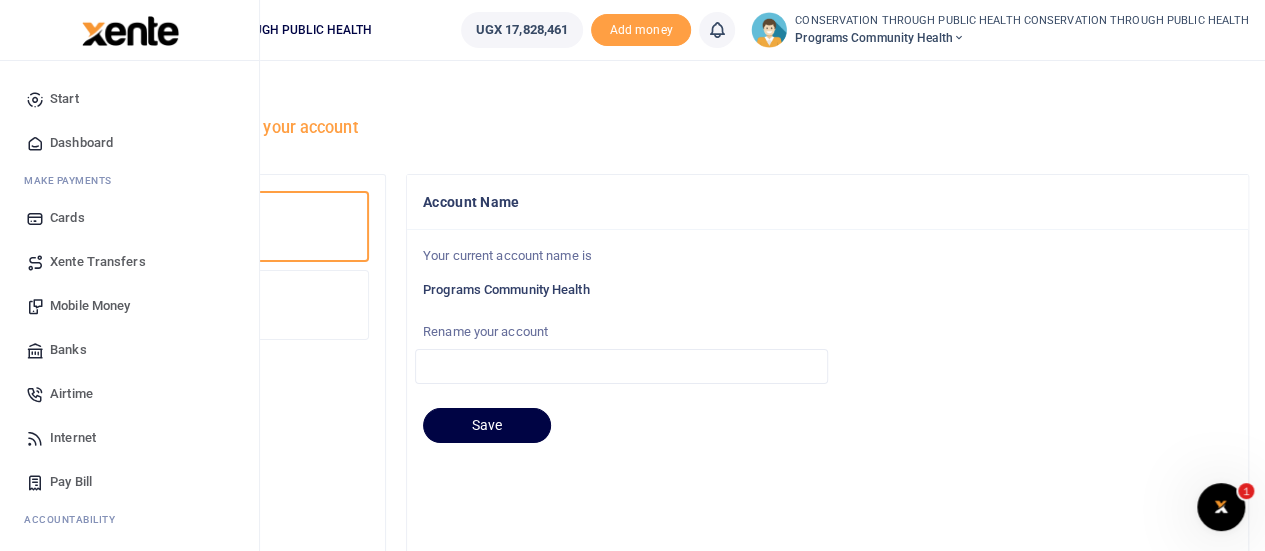 click on "Xente Transfers" at bounding box center (98, 262) 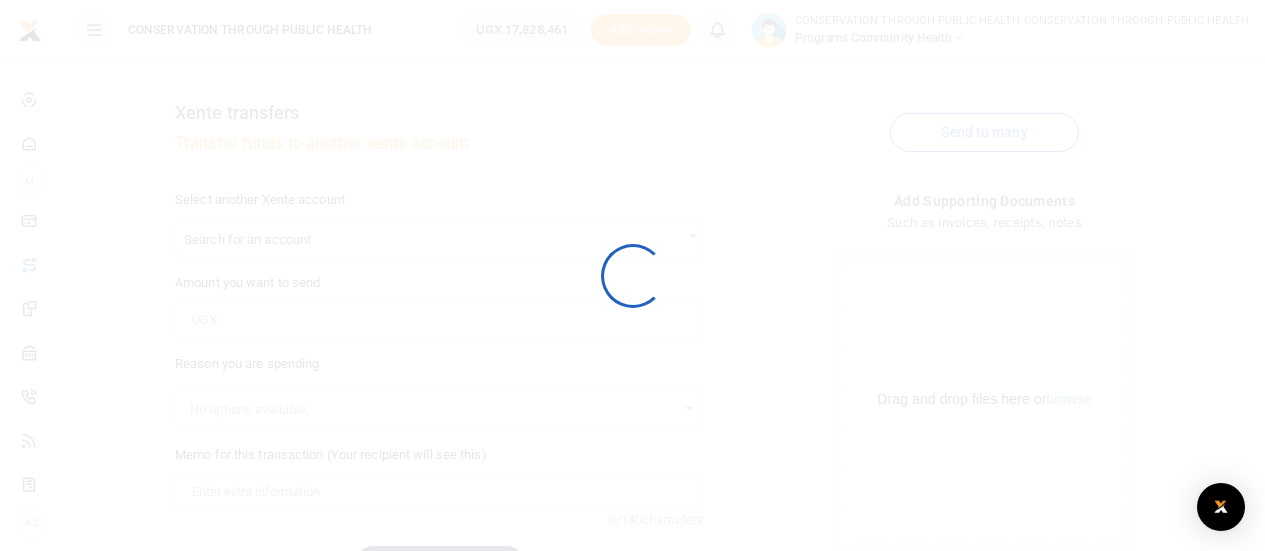 scroll, scrollTop: 0, scrollLeft: 0, axis: both 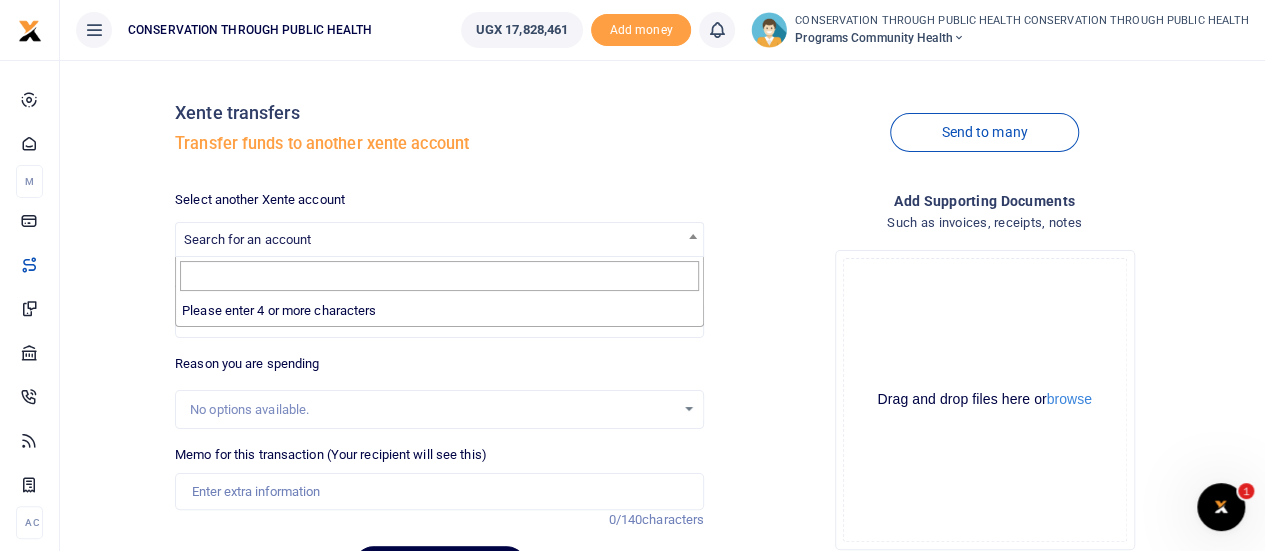 click on "Search for an account" at bounding box center (247, 239) 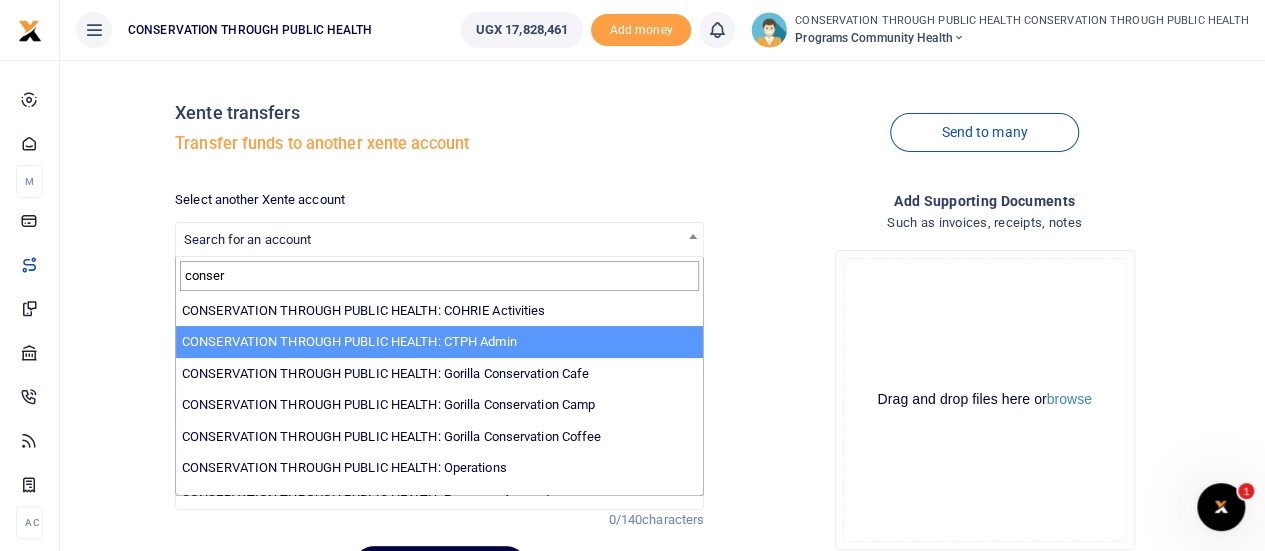 type on "conser" 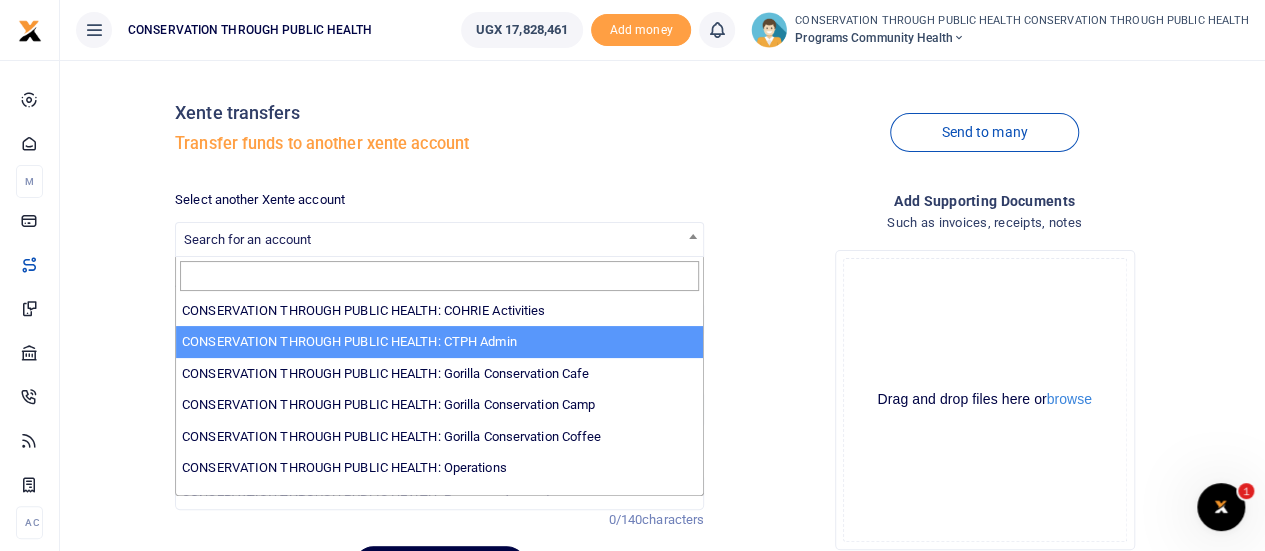 select on "3683" 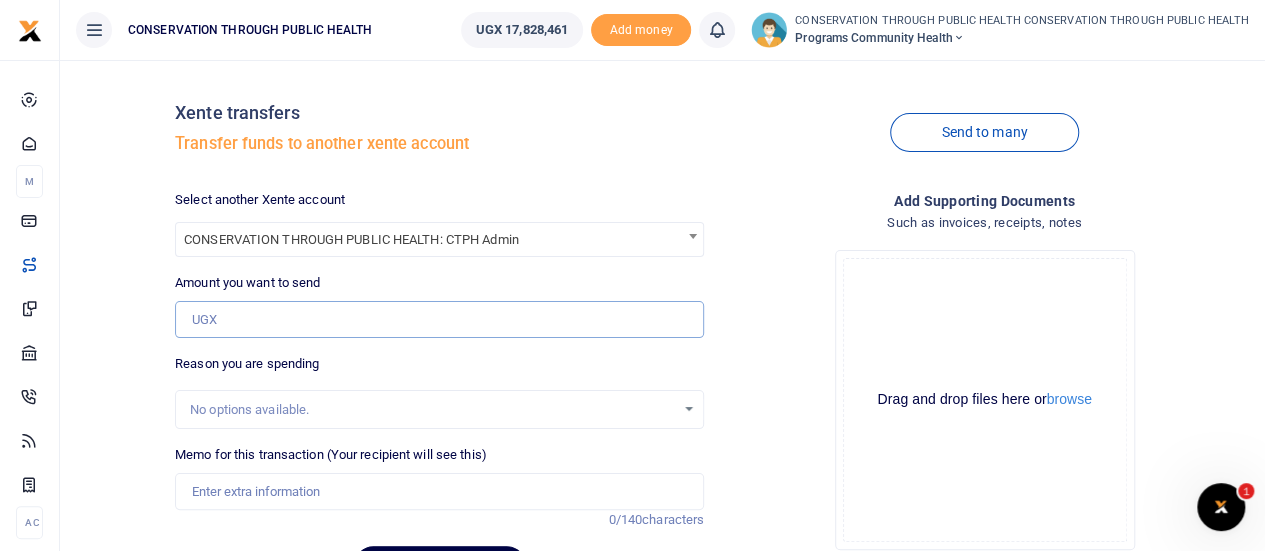click on "Amount you want to send" at bounding box center [439, 320] 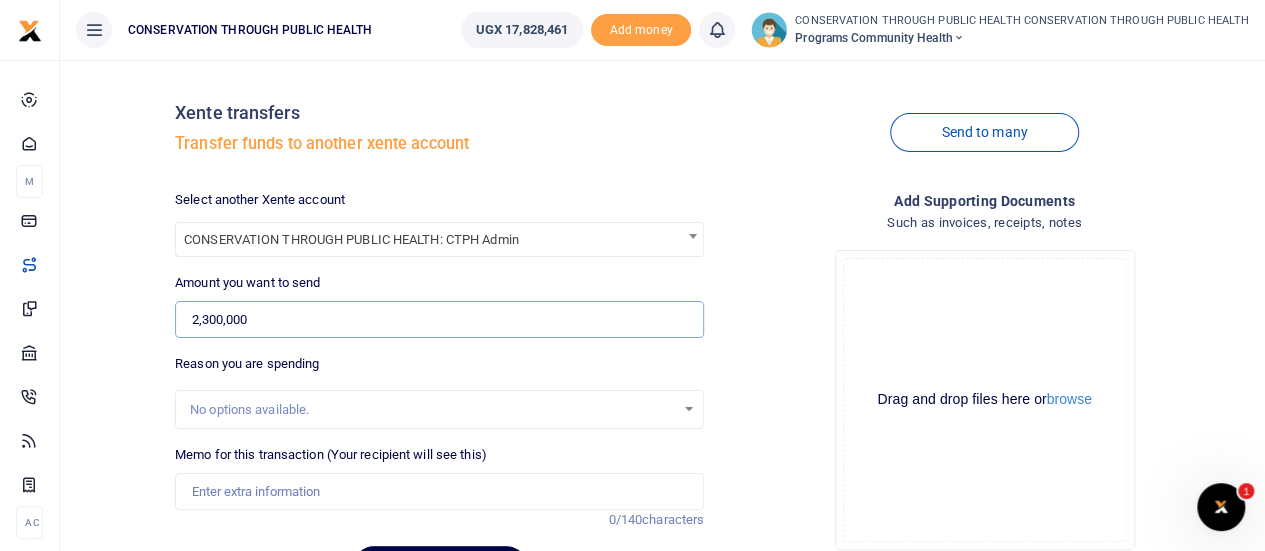 type on "2,300,000" 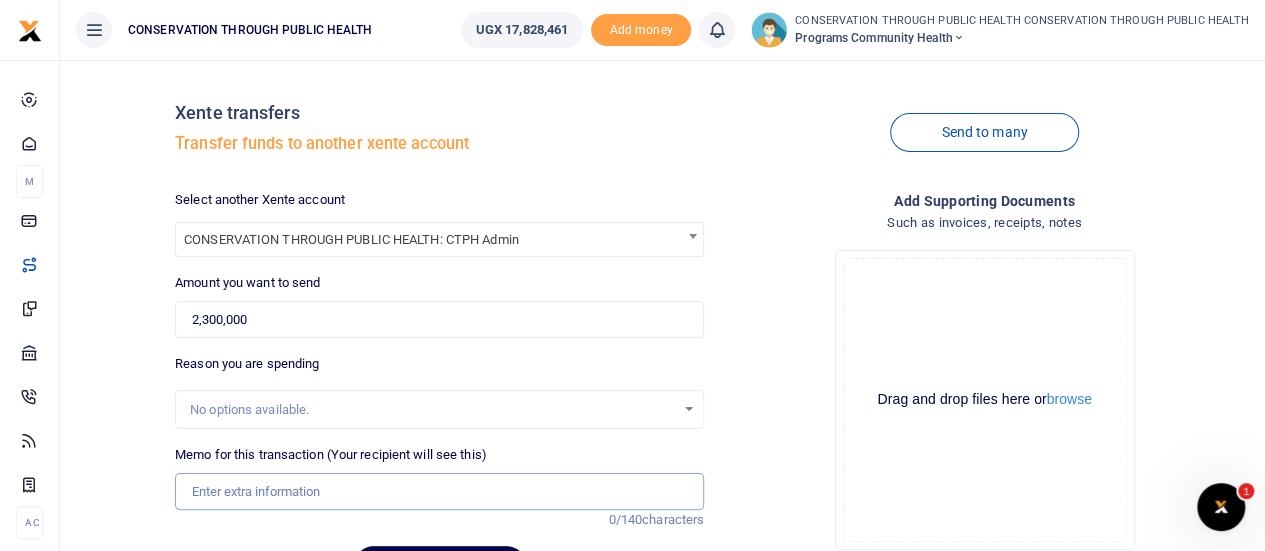 click on "Memo for this transaction (Your recipient will see this)" at bounding box center [439, 492] 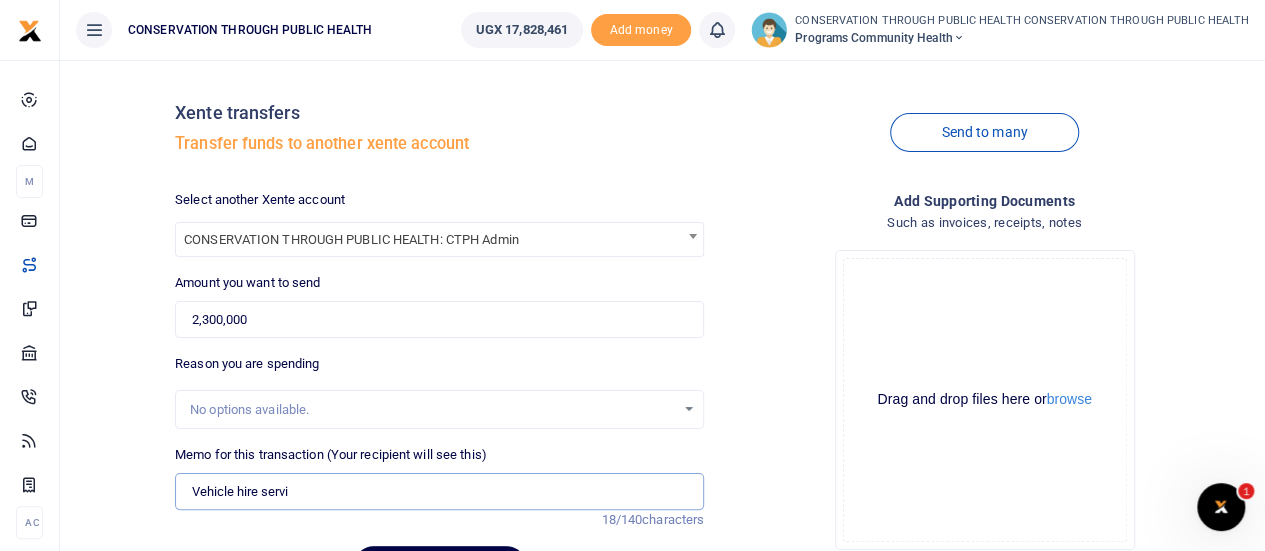 type on "Vehicle hire services by Shanitah enterprises for Nestler project" 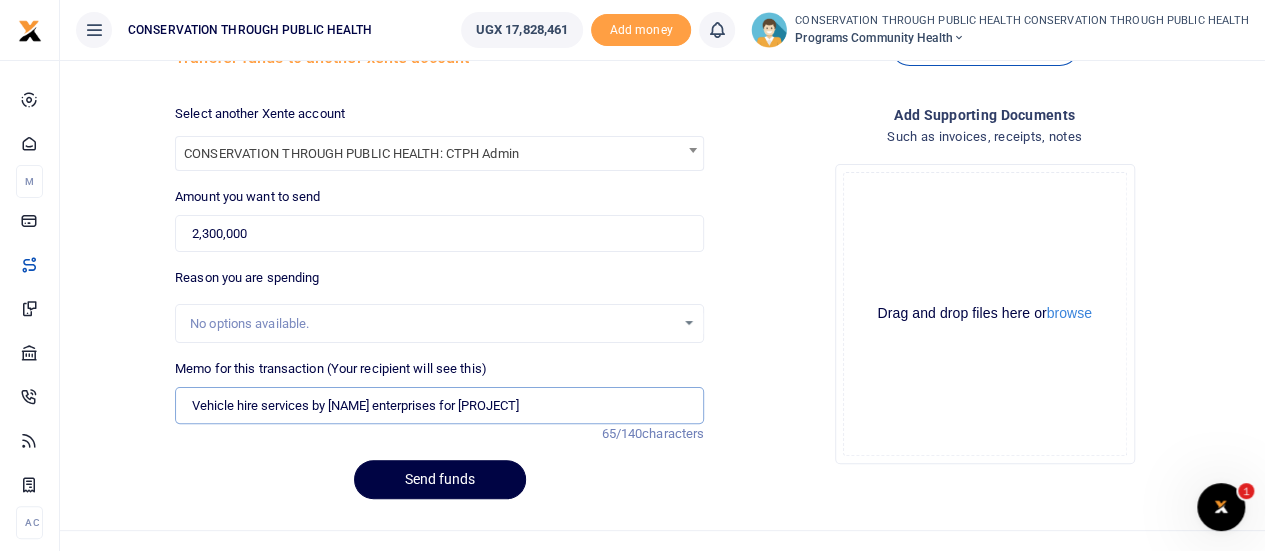 scroll, scrollTop: 116, scrollLeft: 0, axis: vertical 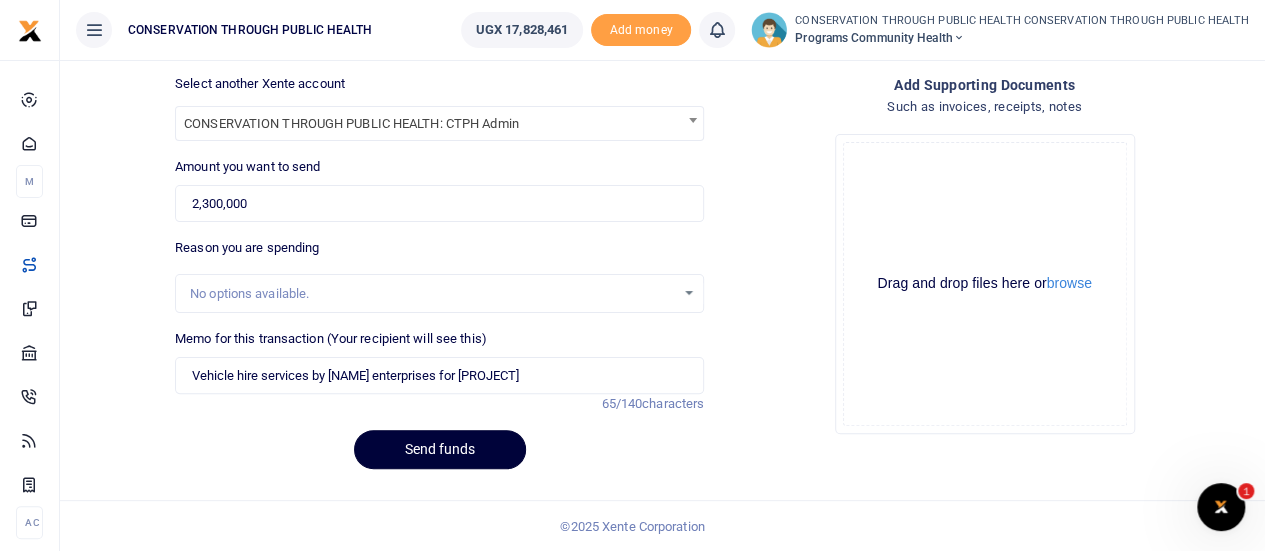 click on "Send funds" at bounding box center (440, 449) 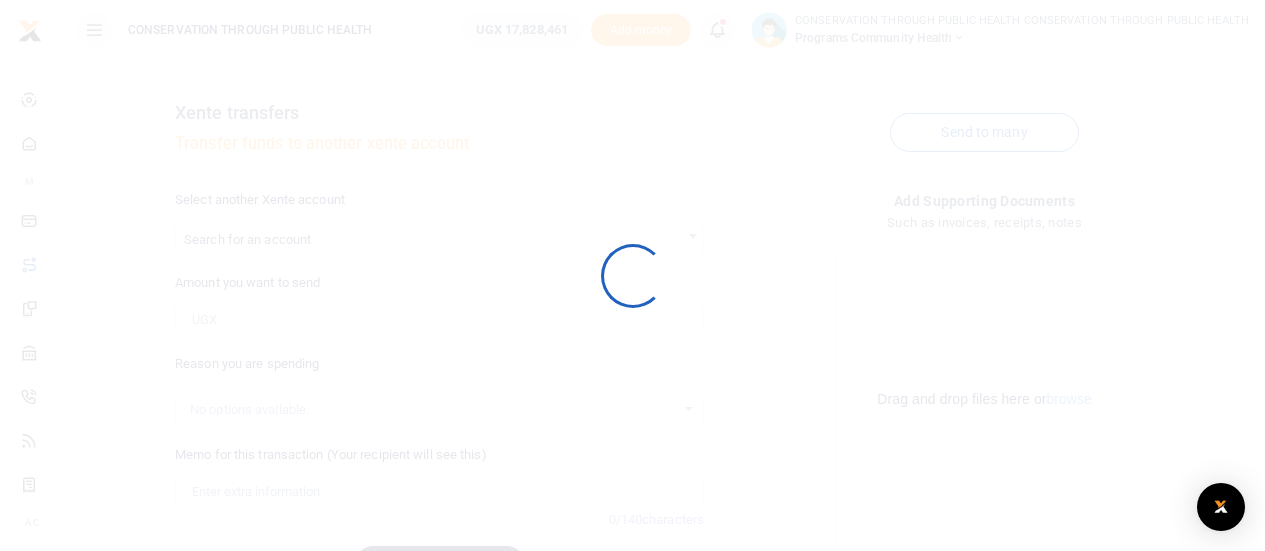 scroll, scrollTop: 116, scrollLeft: 0, axis: vertical 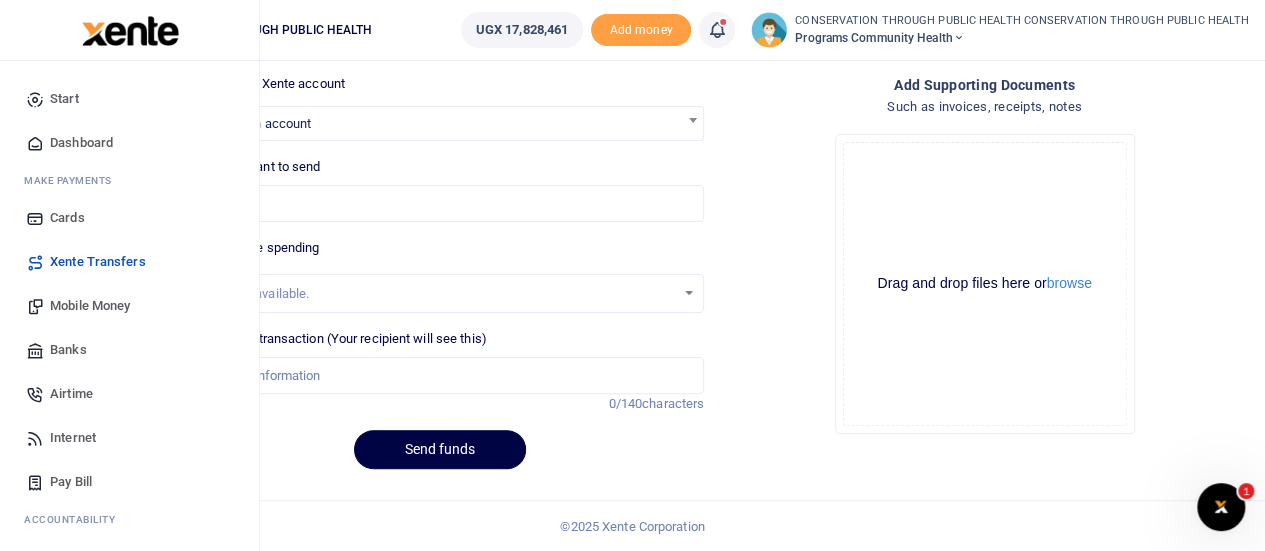 click on "Dashboard" at bounding box center (81, 143) 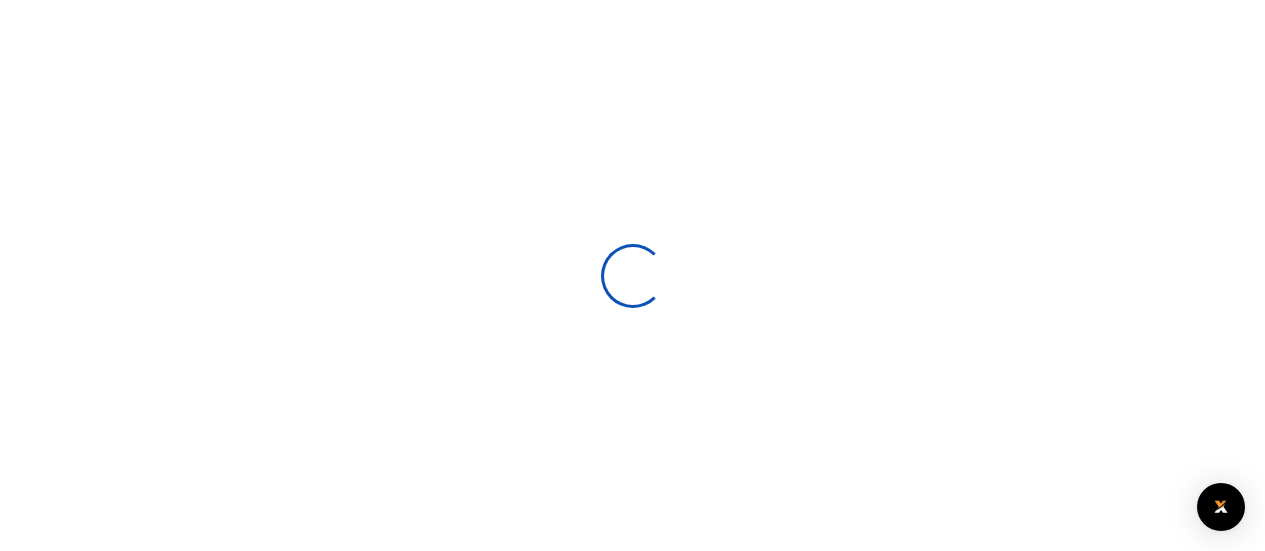 scroll, scrollTop: 0, scrollLeft: 0, axis: both 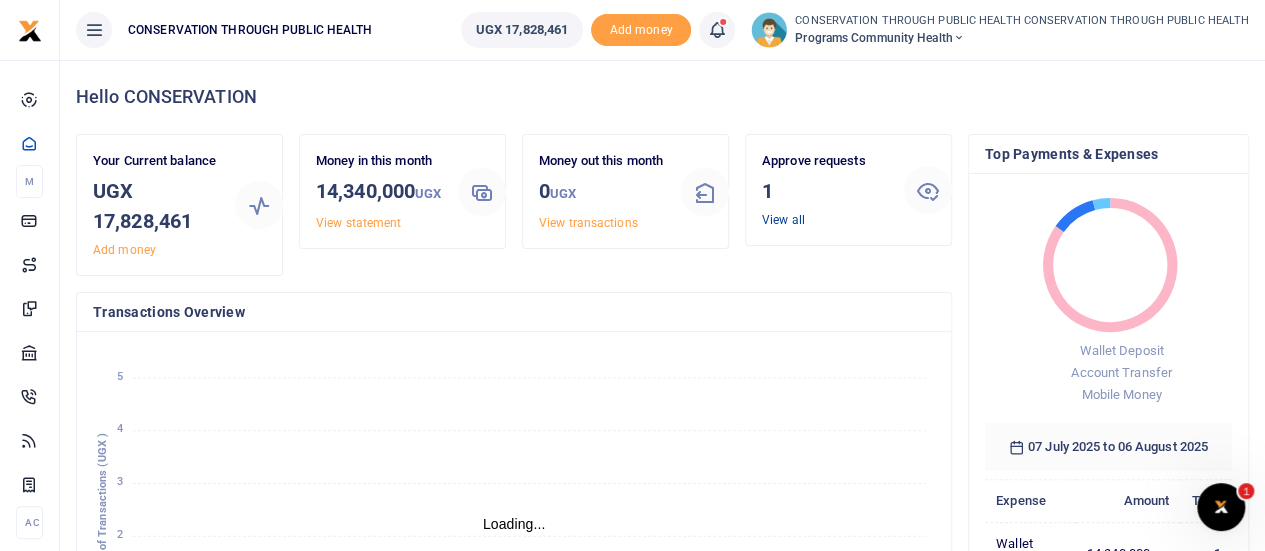 click on "View all" at bounding box center (783, 220) 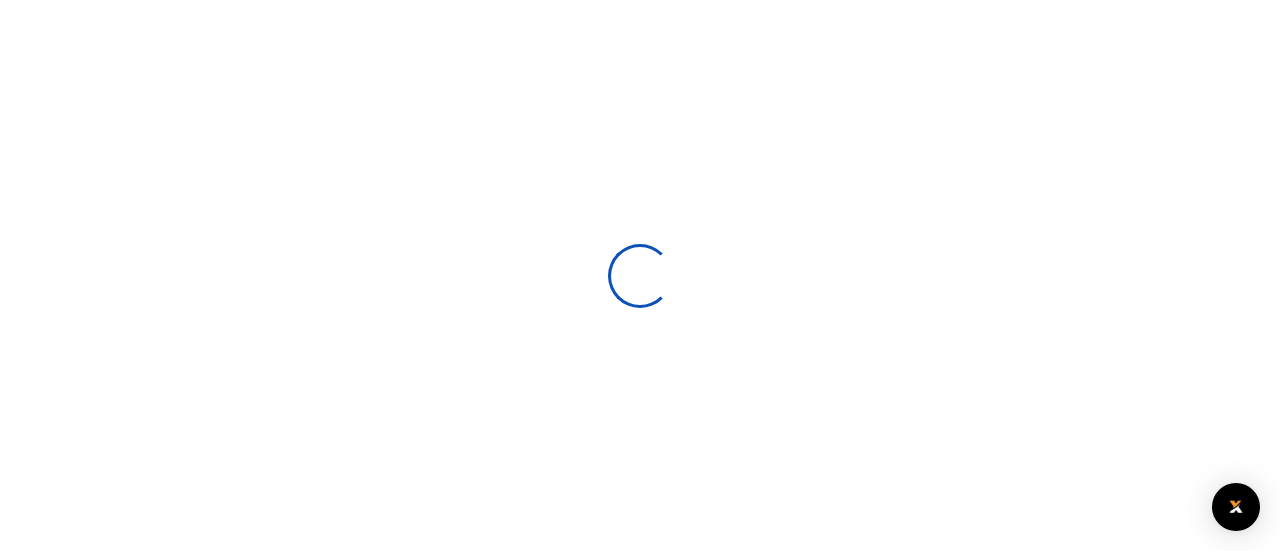 scroll, scrollTop: 0, scrollLeft: 0, axis: both 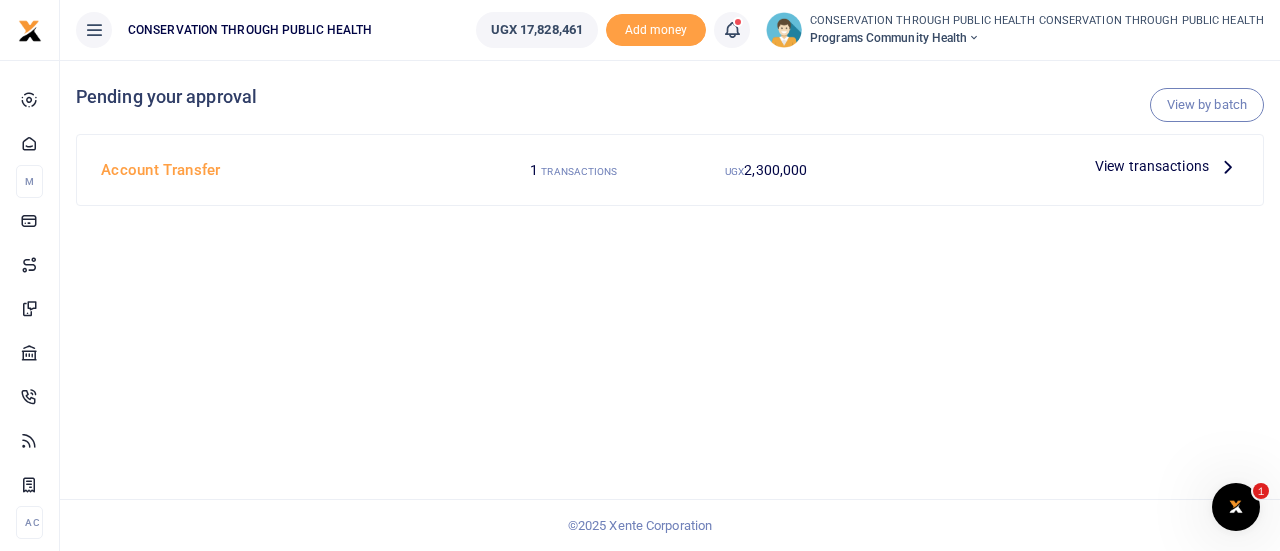 click at bounding box center [1228, 166] 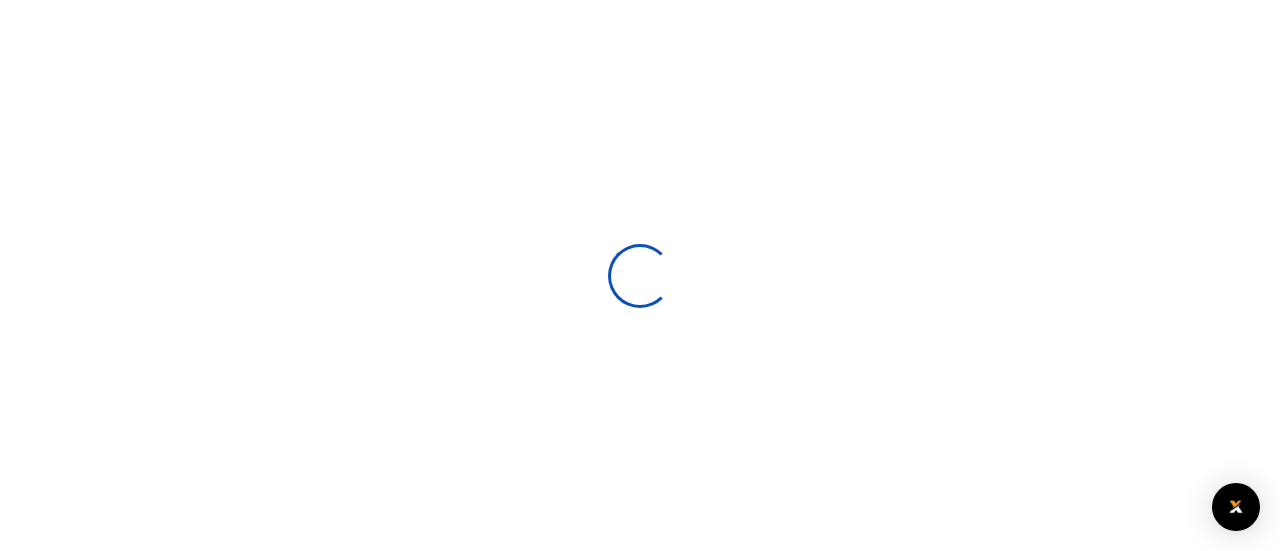 scroll, scrollTop: 0, scrollLeft: 0, axis: both 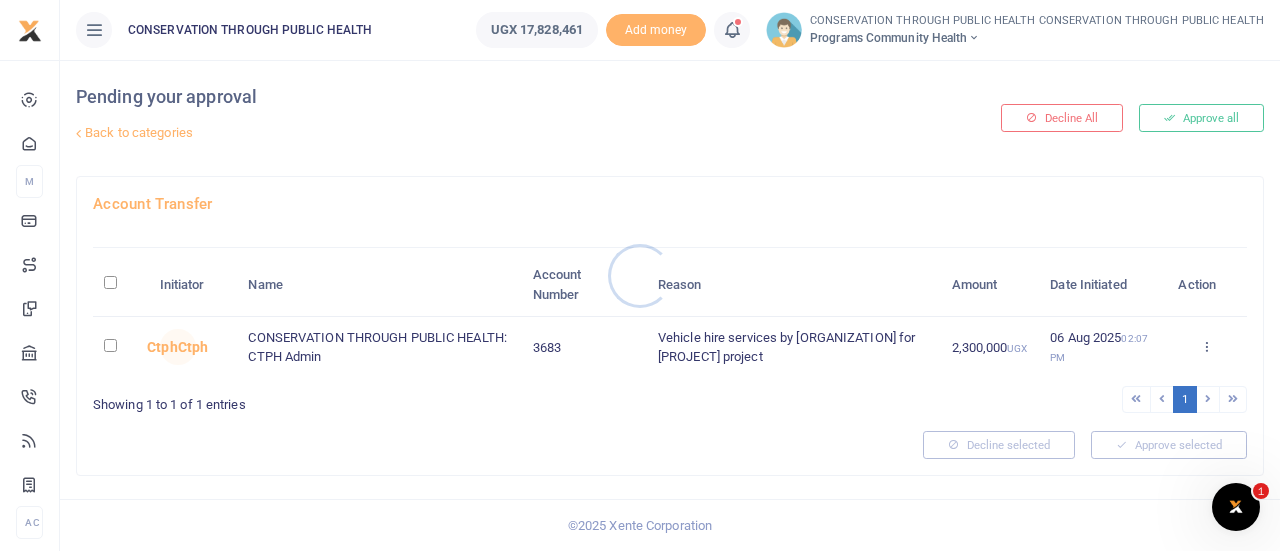 click at bounding box center [640, 275] 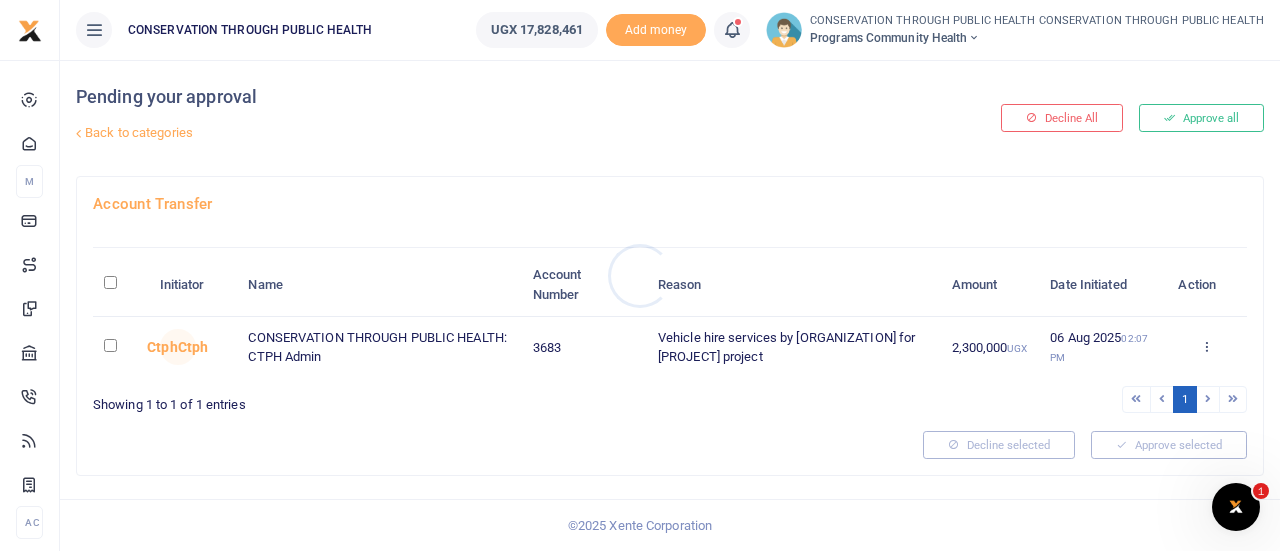 click at bounding box center [640, 275] 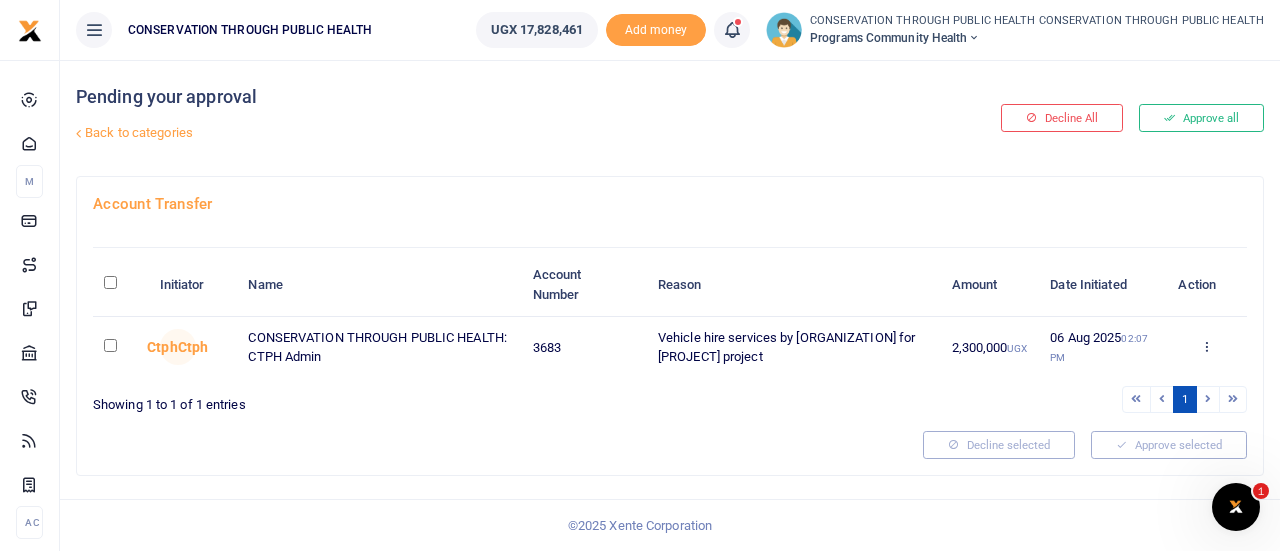 click at bounding box center (110, 345) 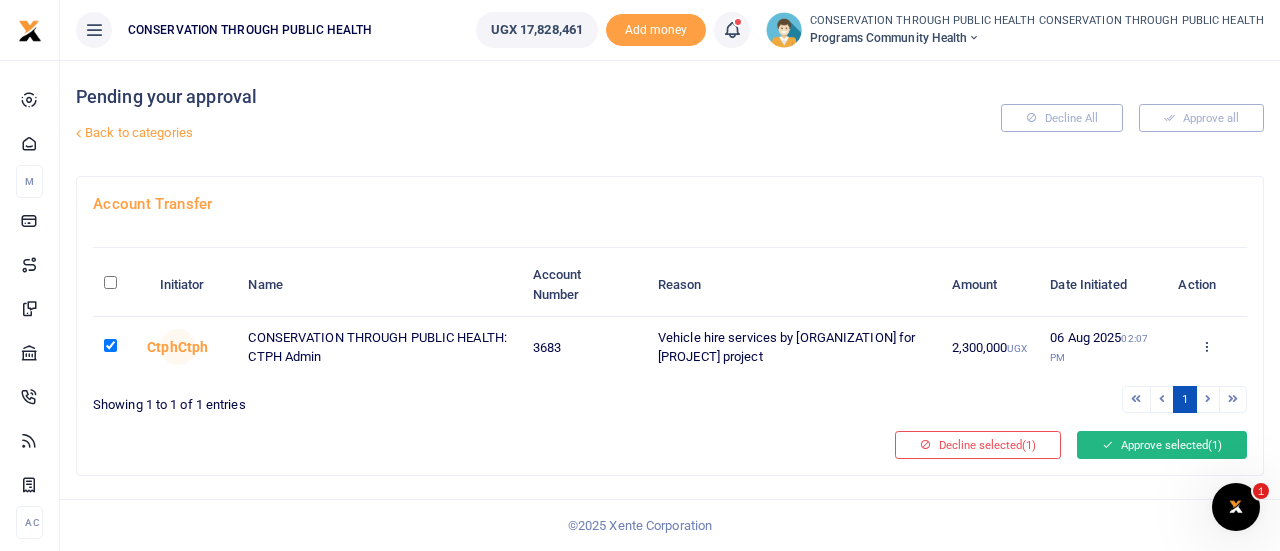 click on "Approve selected  (1)" at bounding box center (1162, 445) 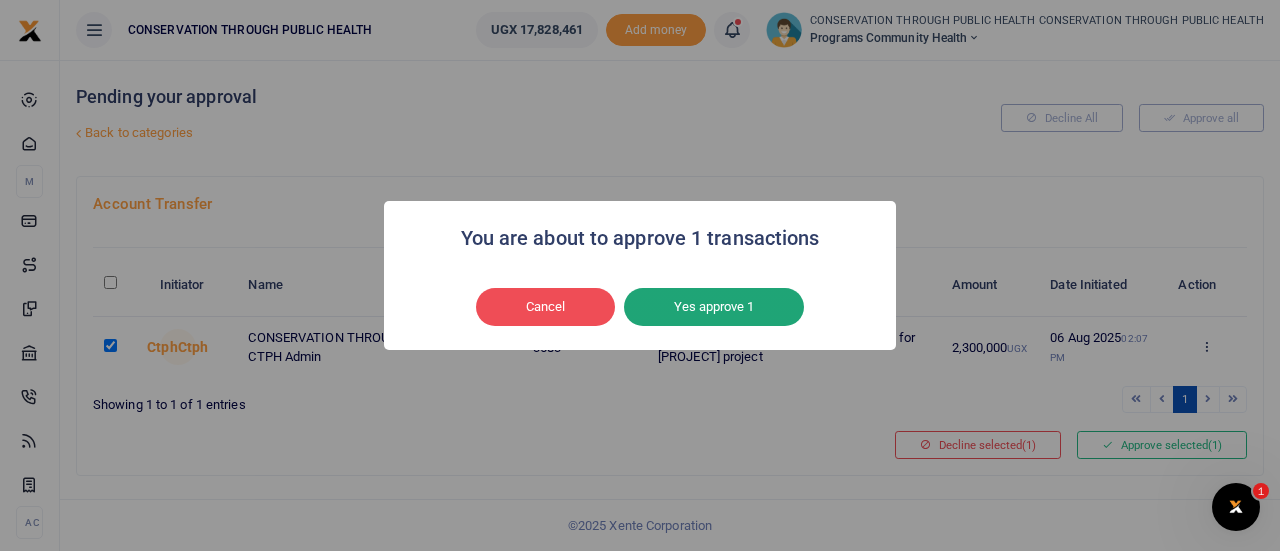 click on "Yes approve 1" at bounding box center [714, 307] 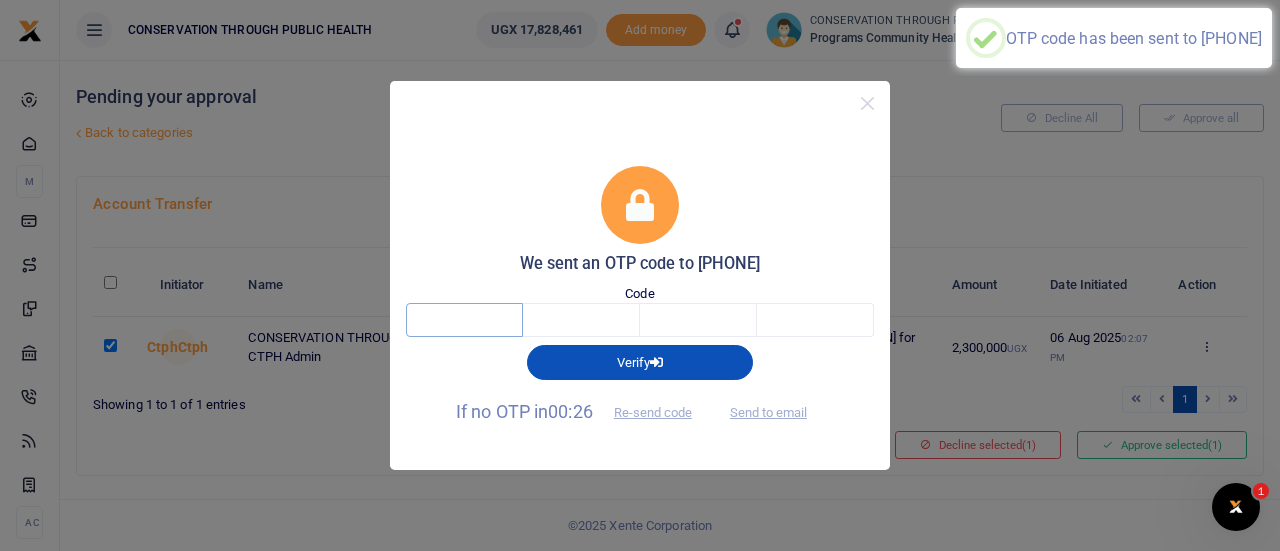 click at bounding box center [464, 320] 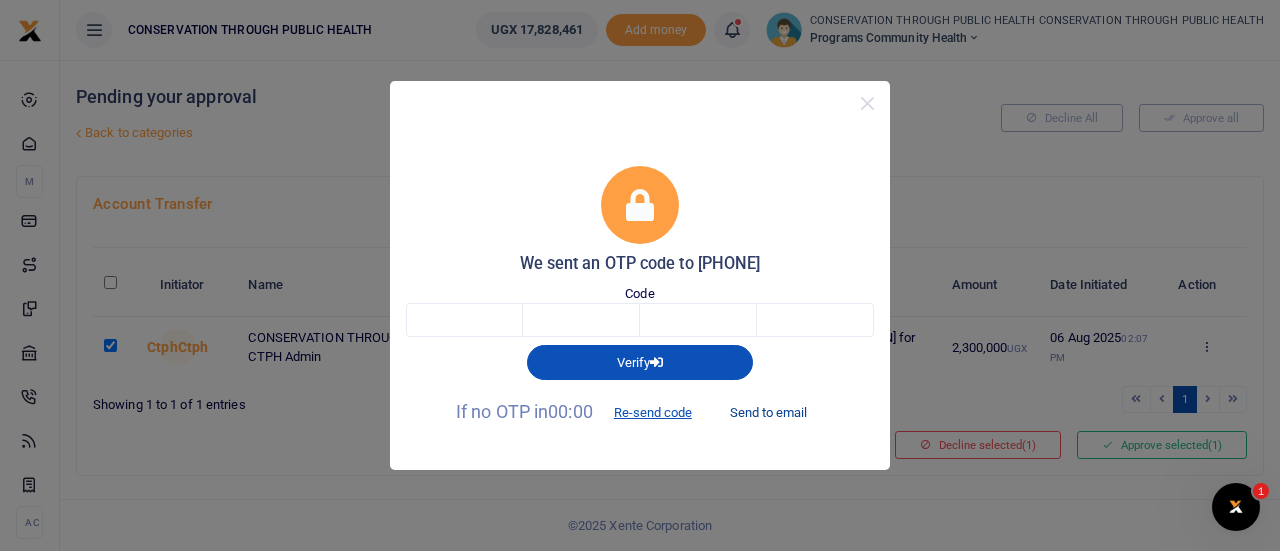 click on "Send to email" at bounding box center (768, 413) 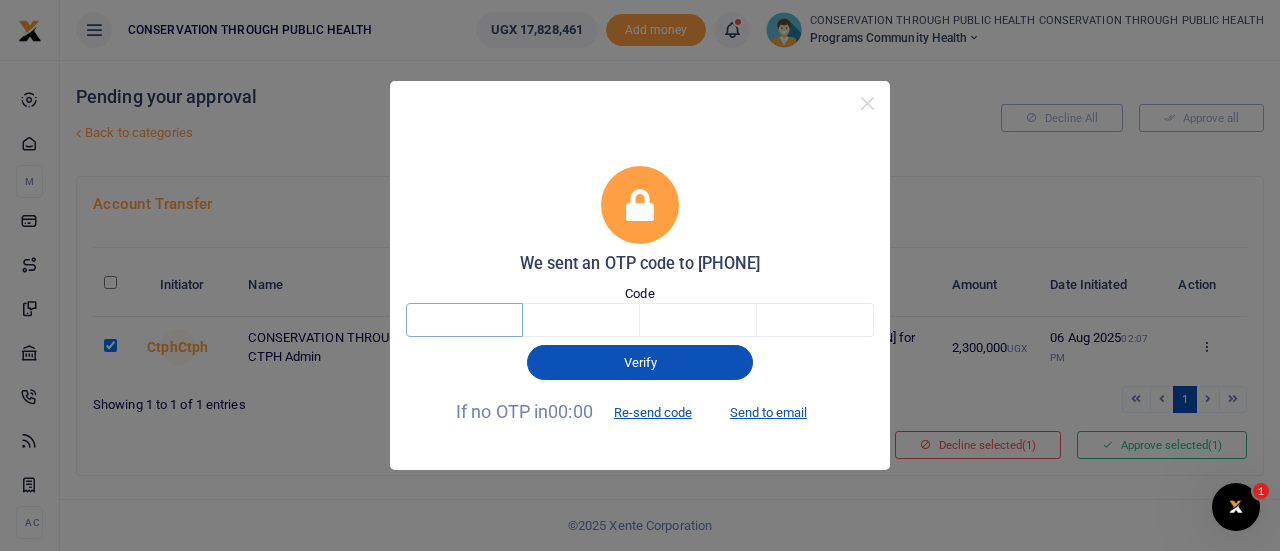 click at bounding box center [464, 320] 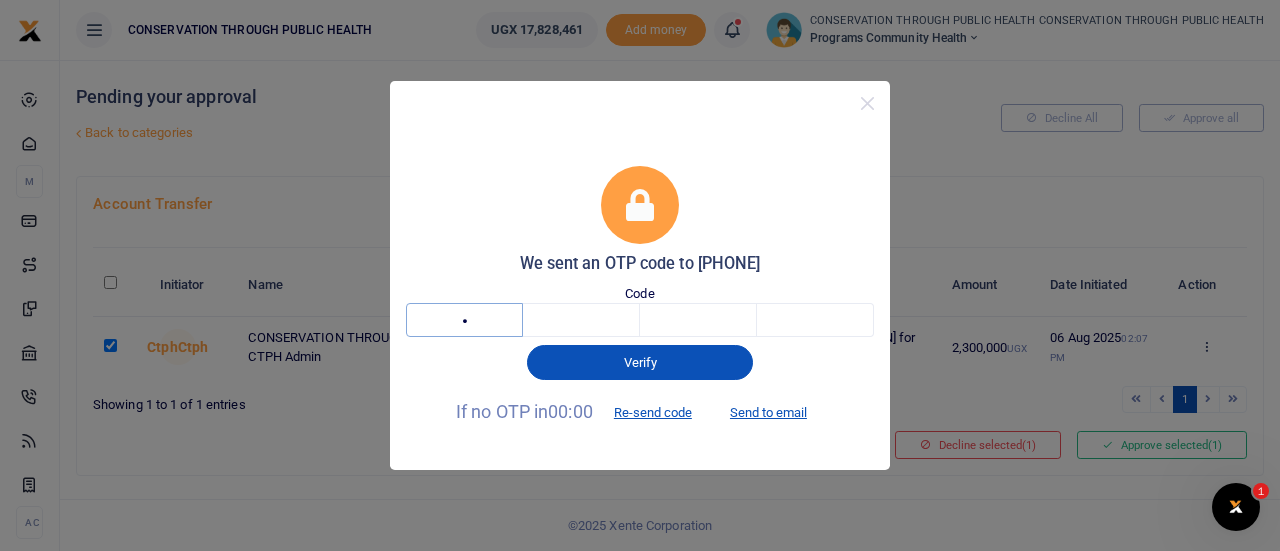 type on "9" 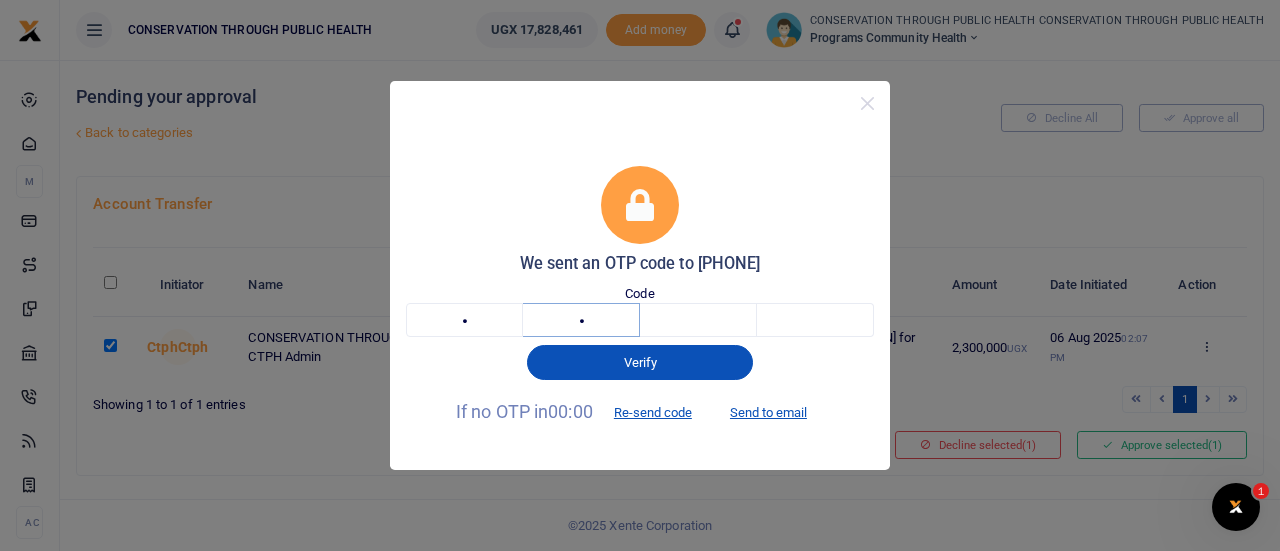 type on "8" 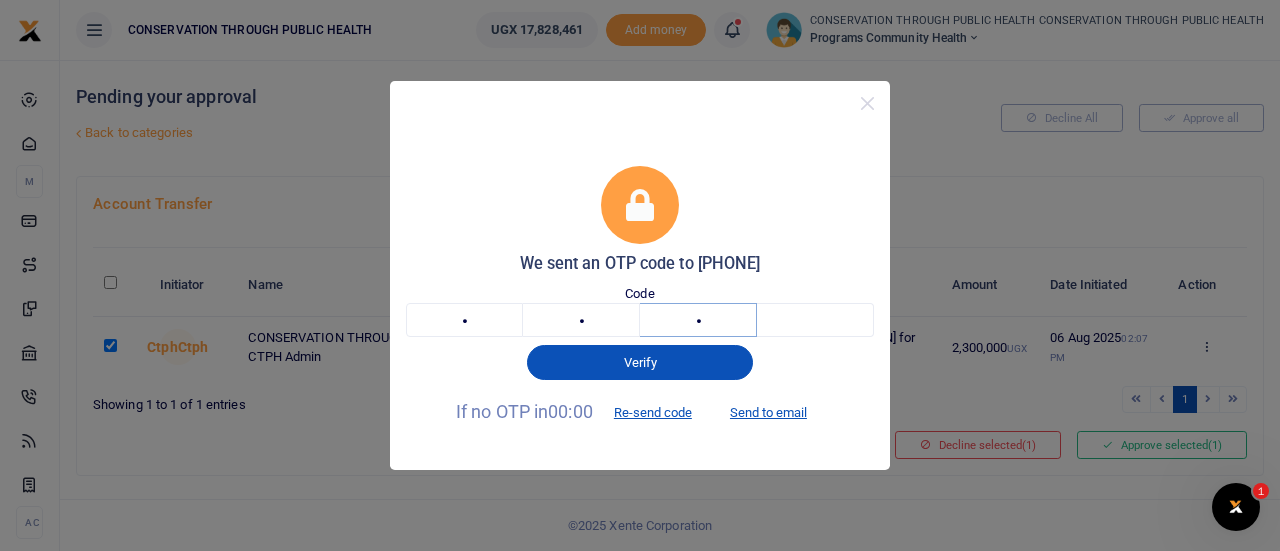 type on "9" 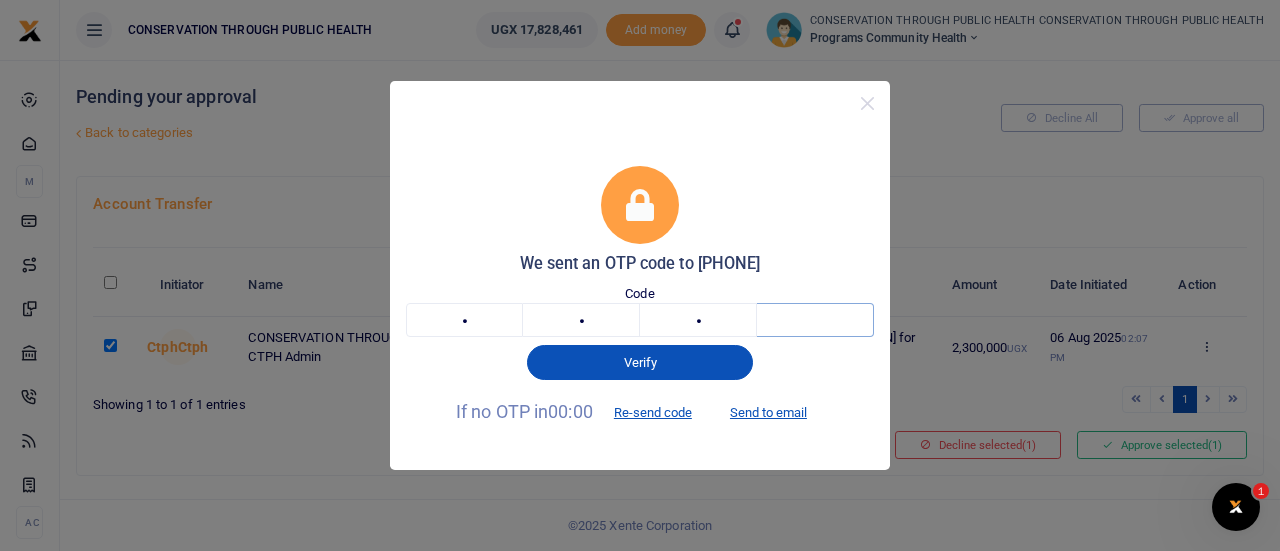 type on "0" 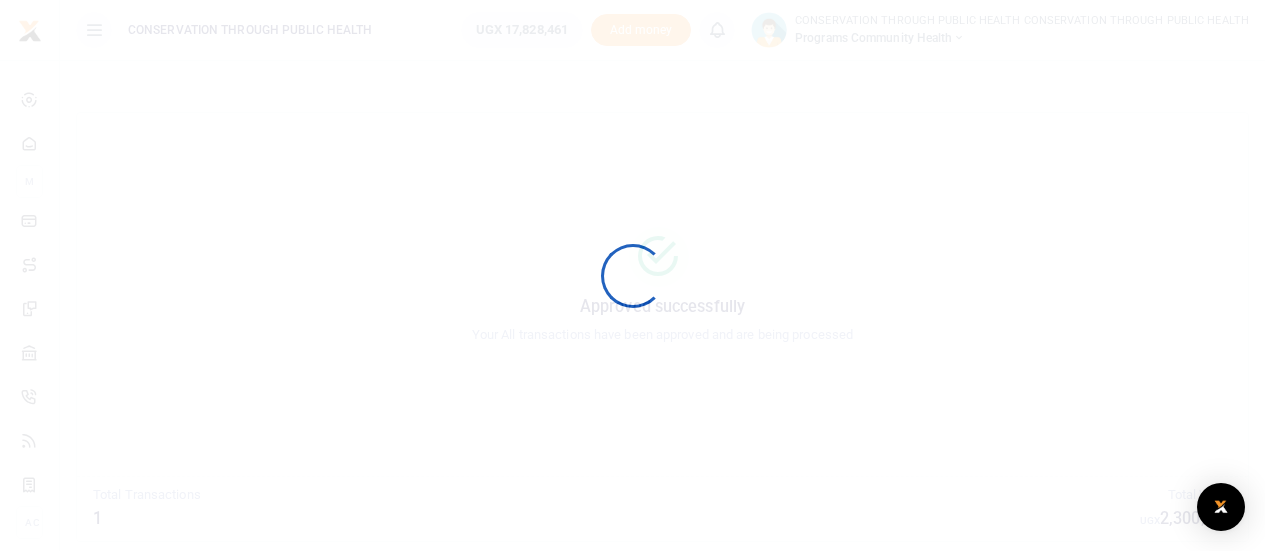 scroll, scrollTop: 0, scrollLeft: 0, axis: both 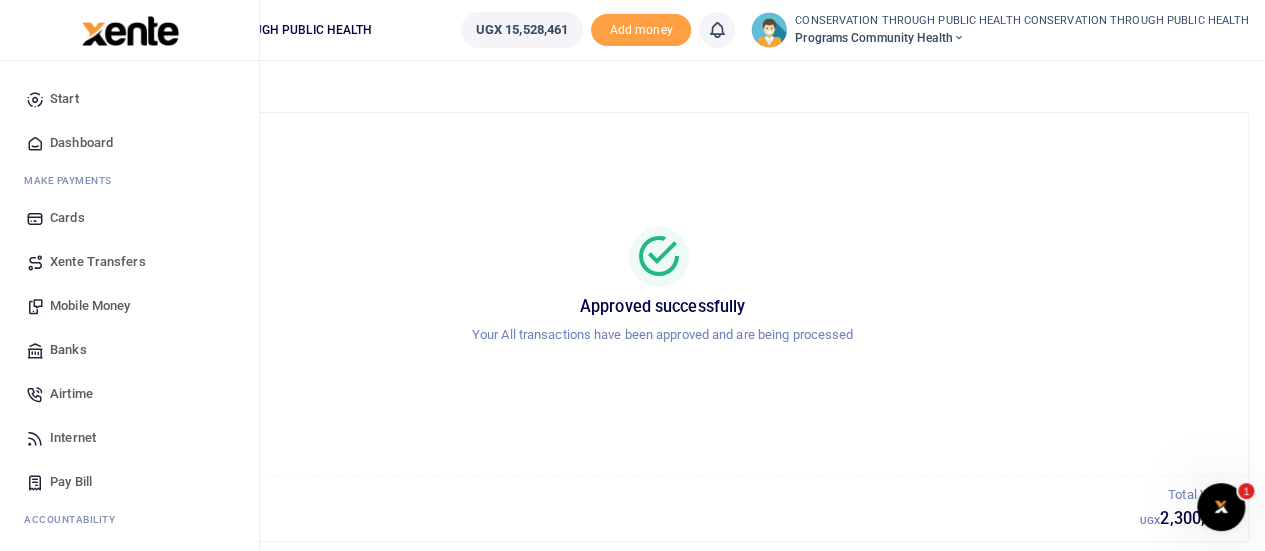 click on "Dashboard" at bounding box center (81, 143) 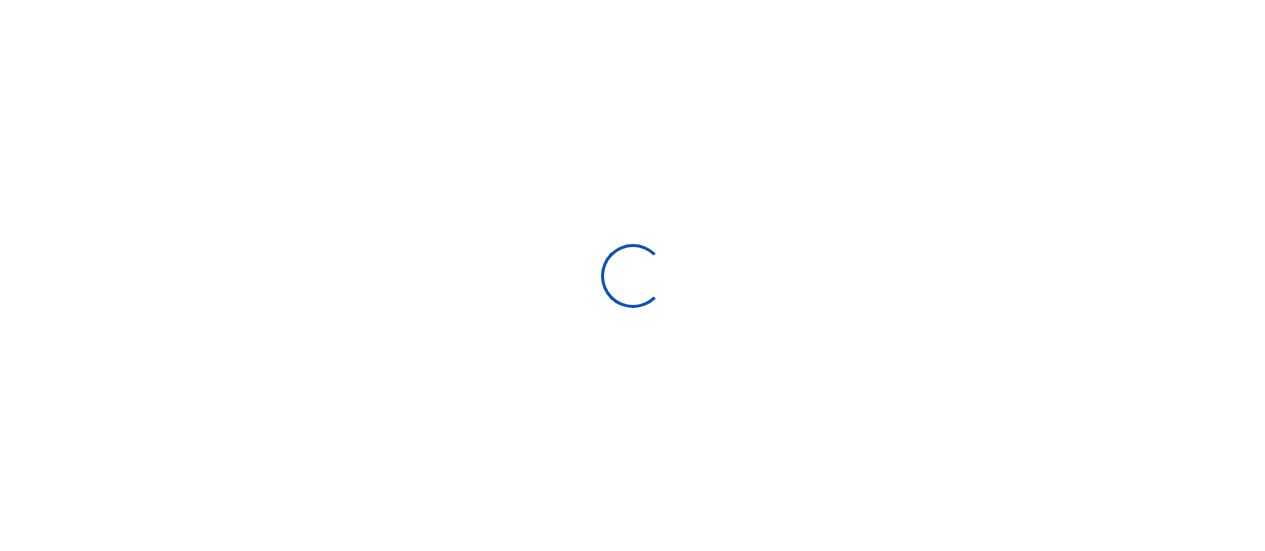 scroll, scrollTop: 0, scrollLeft: 0, axis: both 